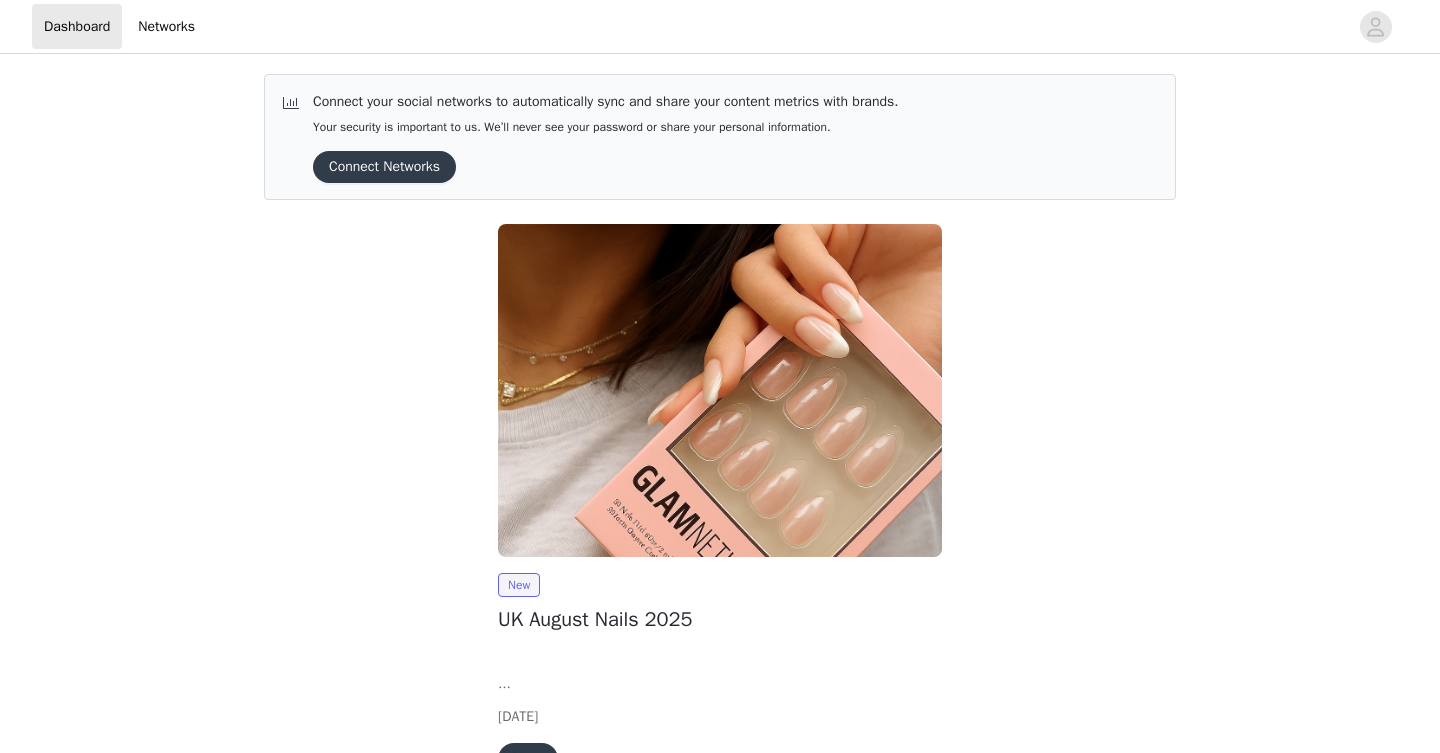 scroll, scrollTop: 0, scrollLeft: 0, axis: both 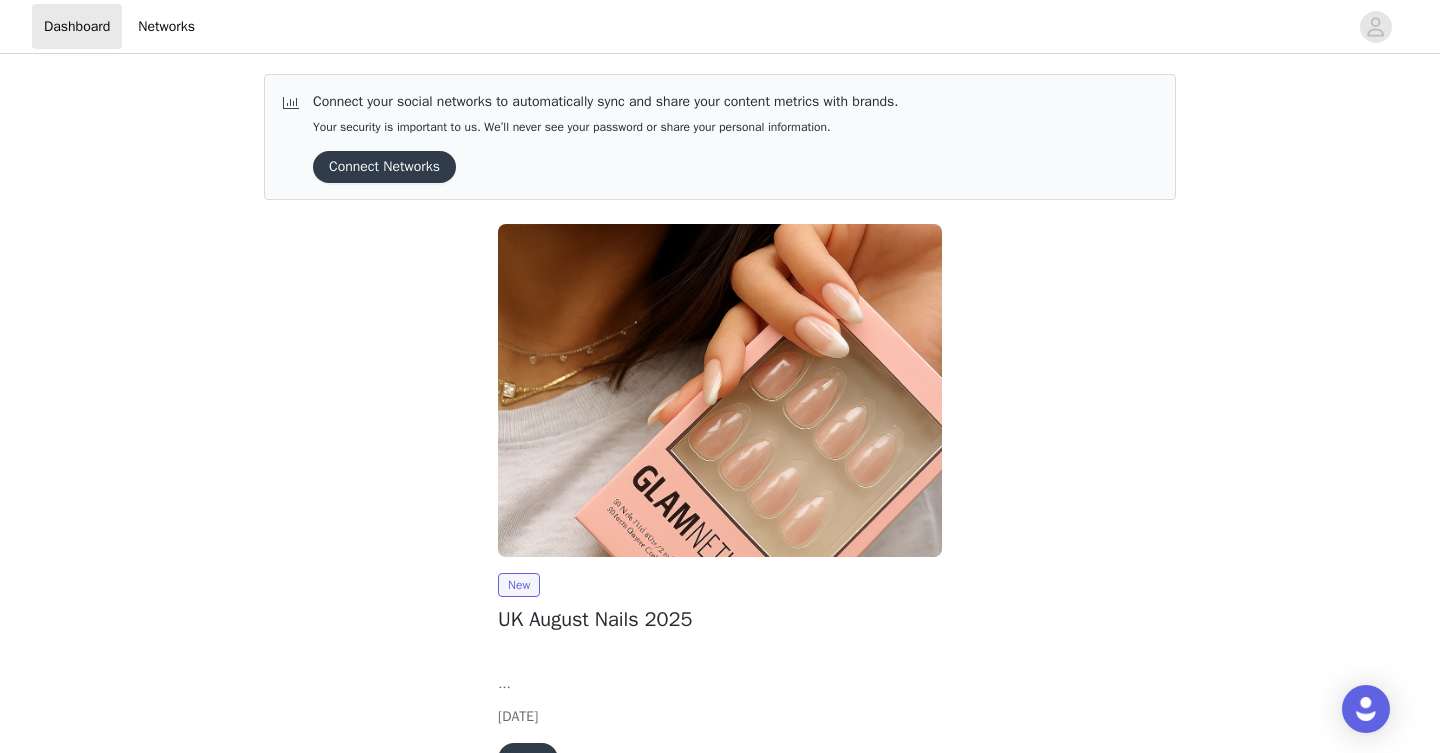 click on "Connect Networks" at bounding box center (384, 167) 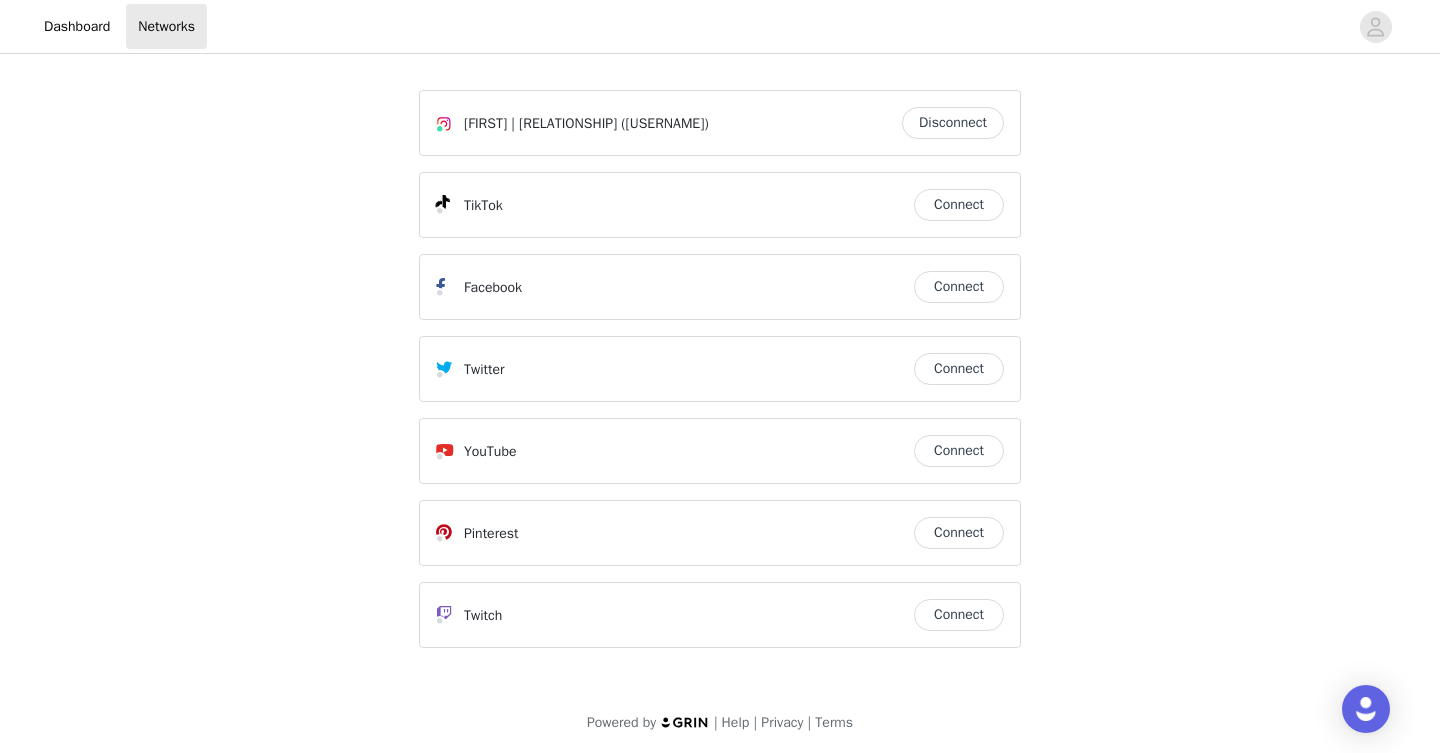 scroll, scrollTop: 0, scrollLeft: 0, axis: both 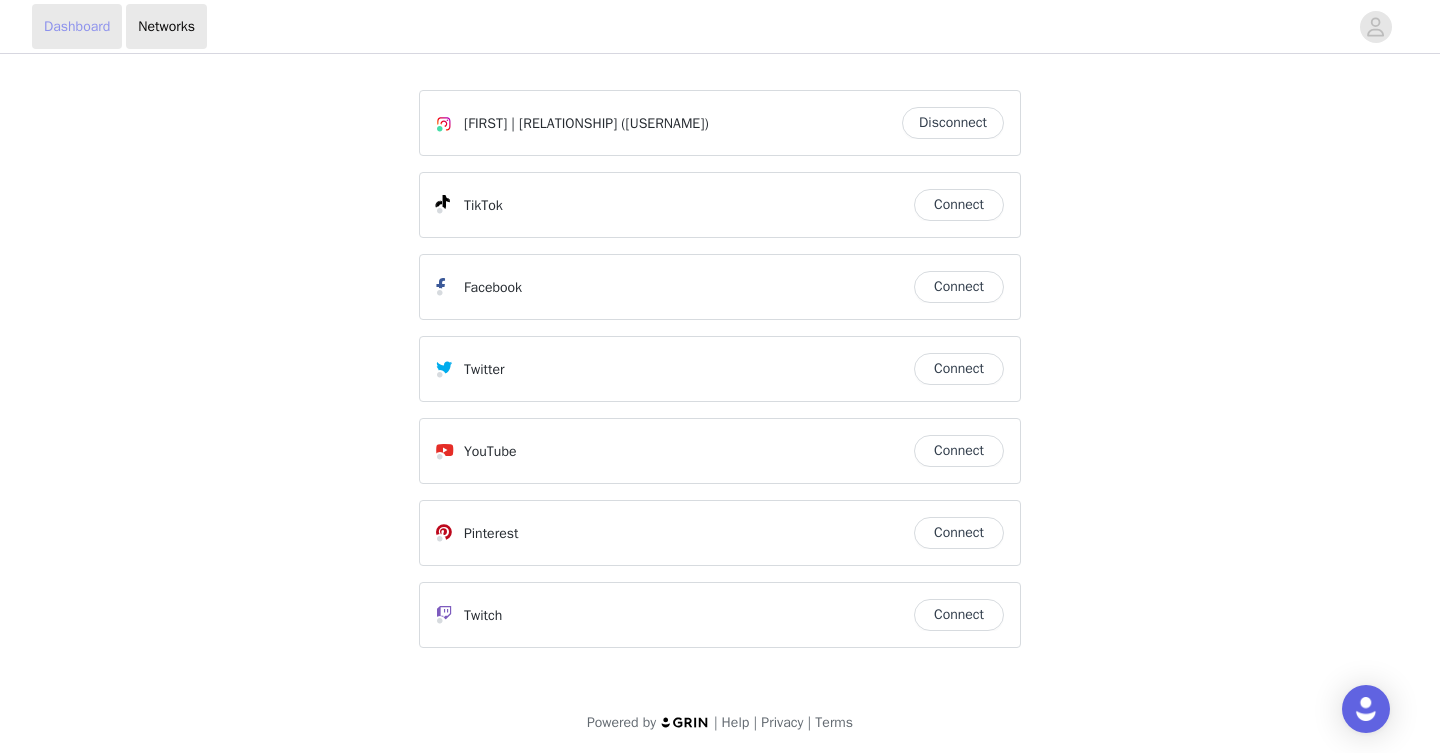 click on "Dashboard" at bounding box center (77, 26) 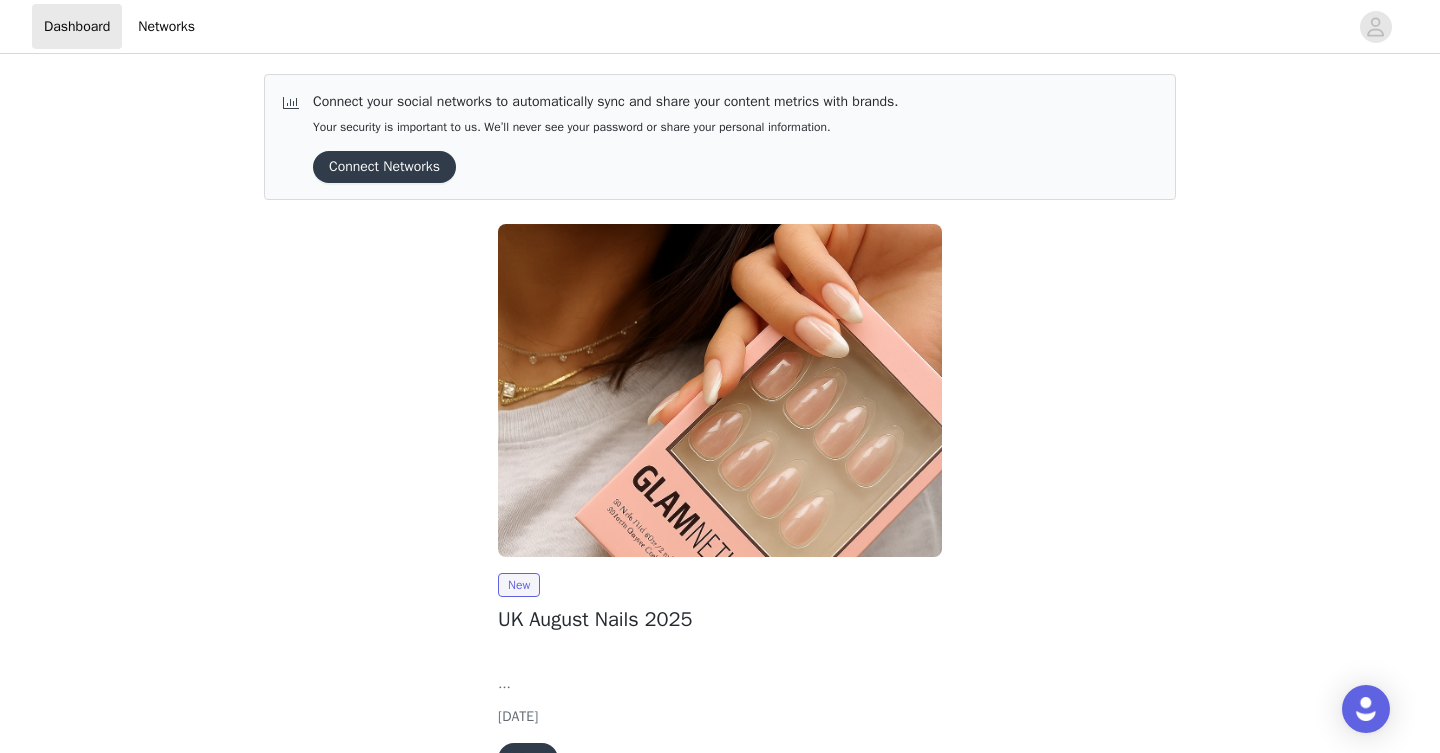 scroll, scrollTop: 124, scrollLeft: 0, axis: vertical 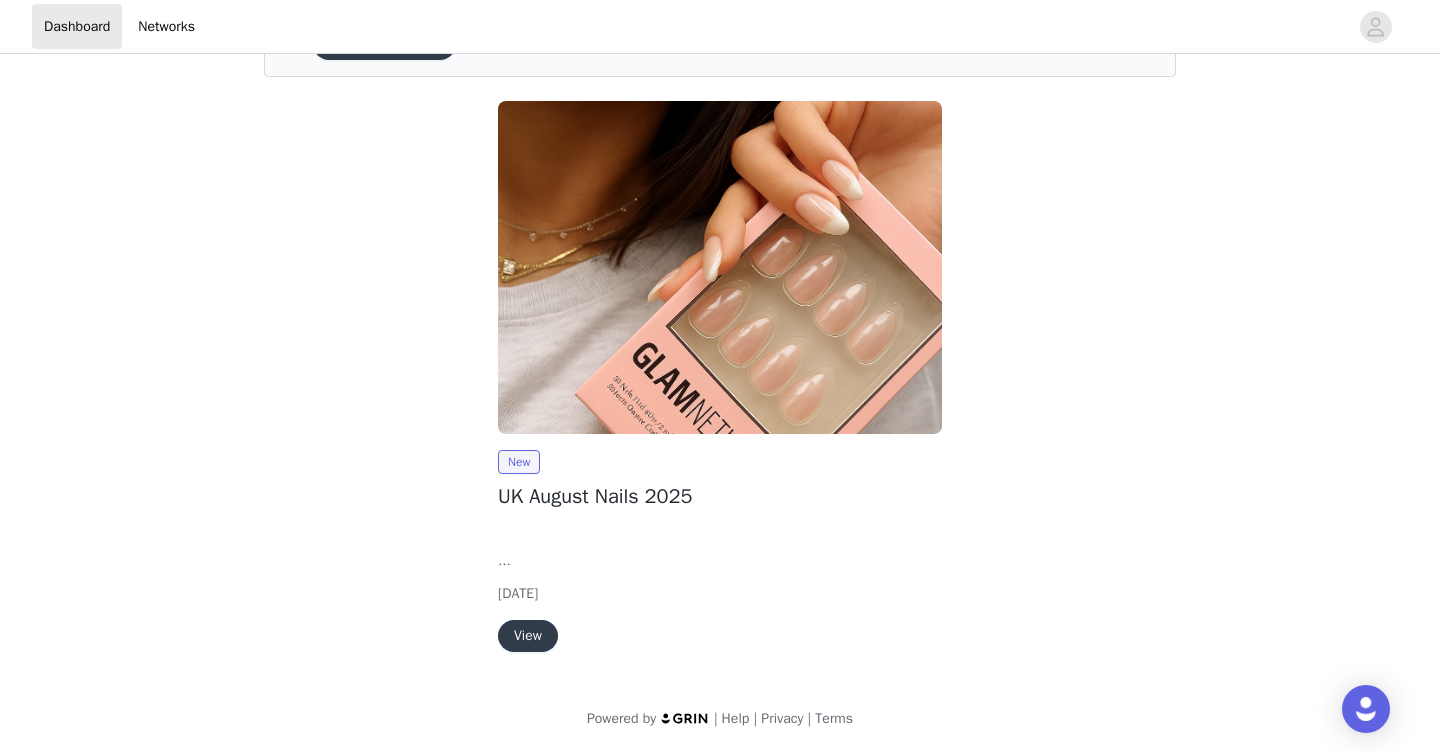 click on "View" at bounding box center (528, 636) 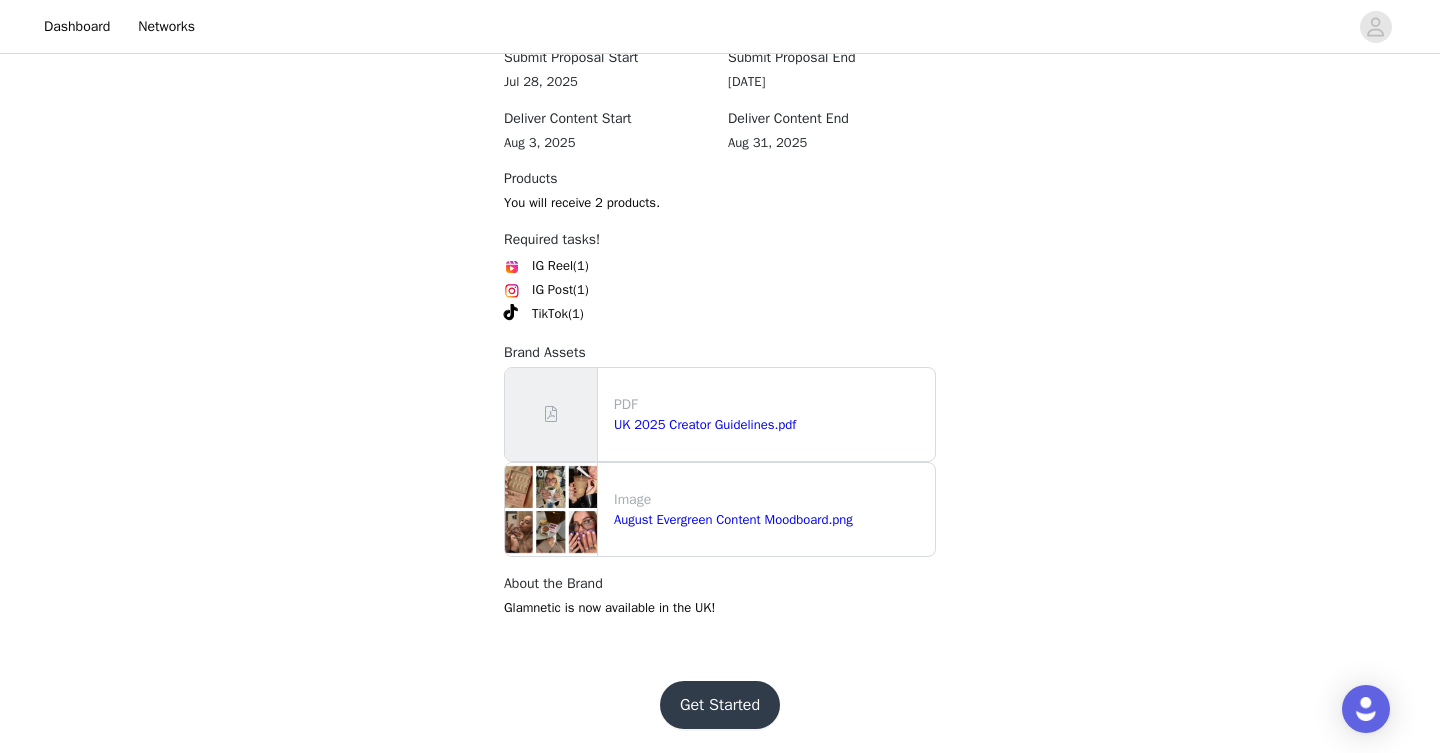 scroll, scrollTop: 2149, scrollLeft: 0, axis: vertical 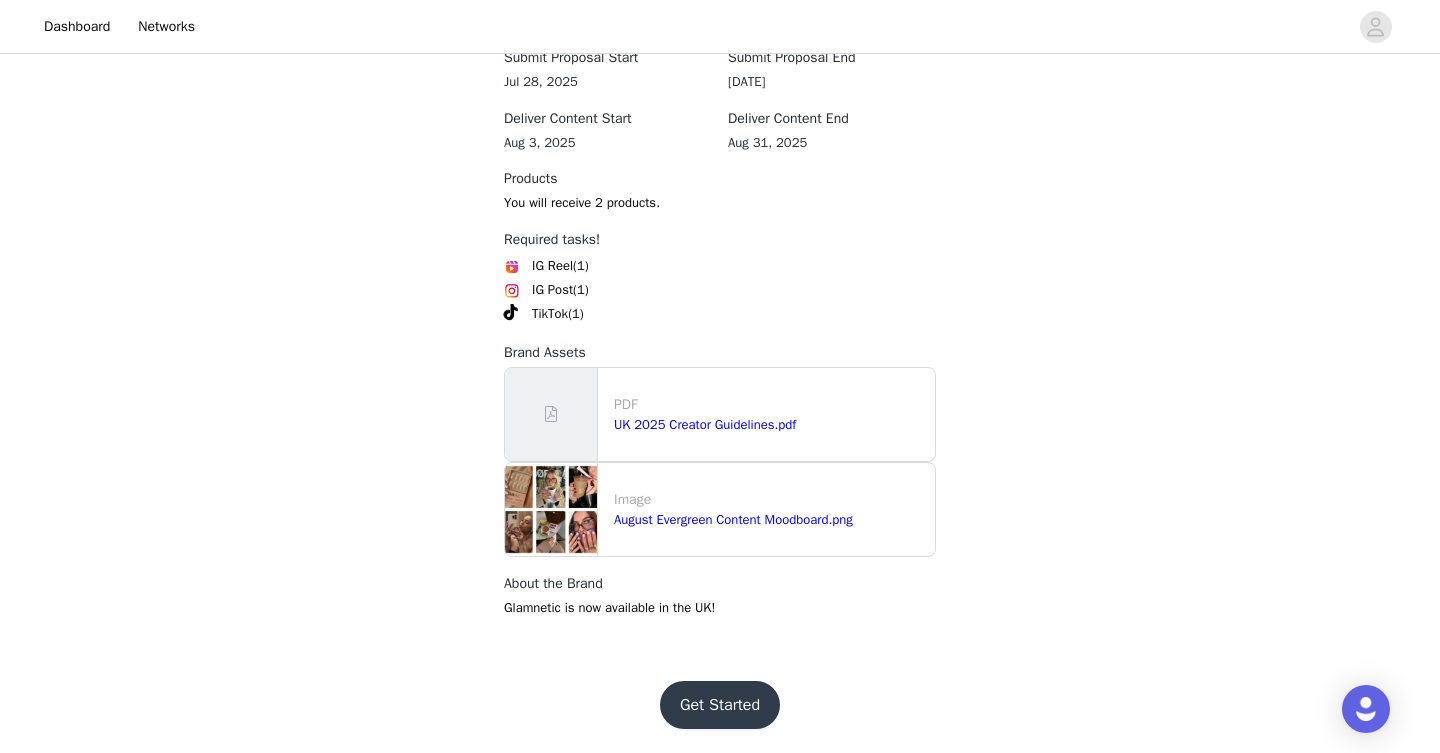 click on "Get Started" at bounding box center [720, 705] 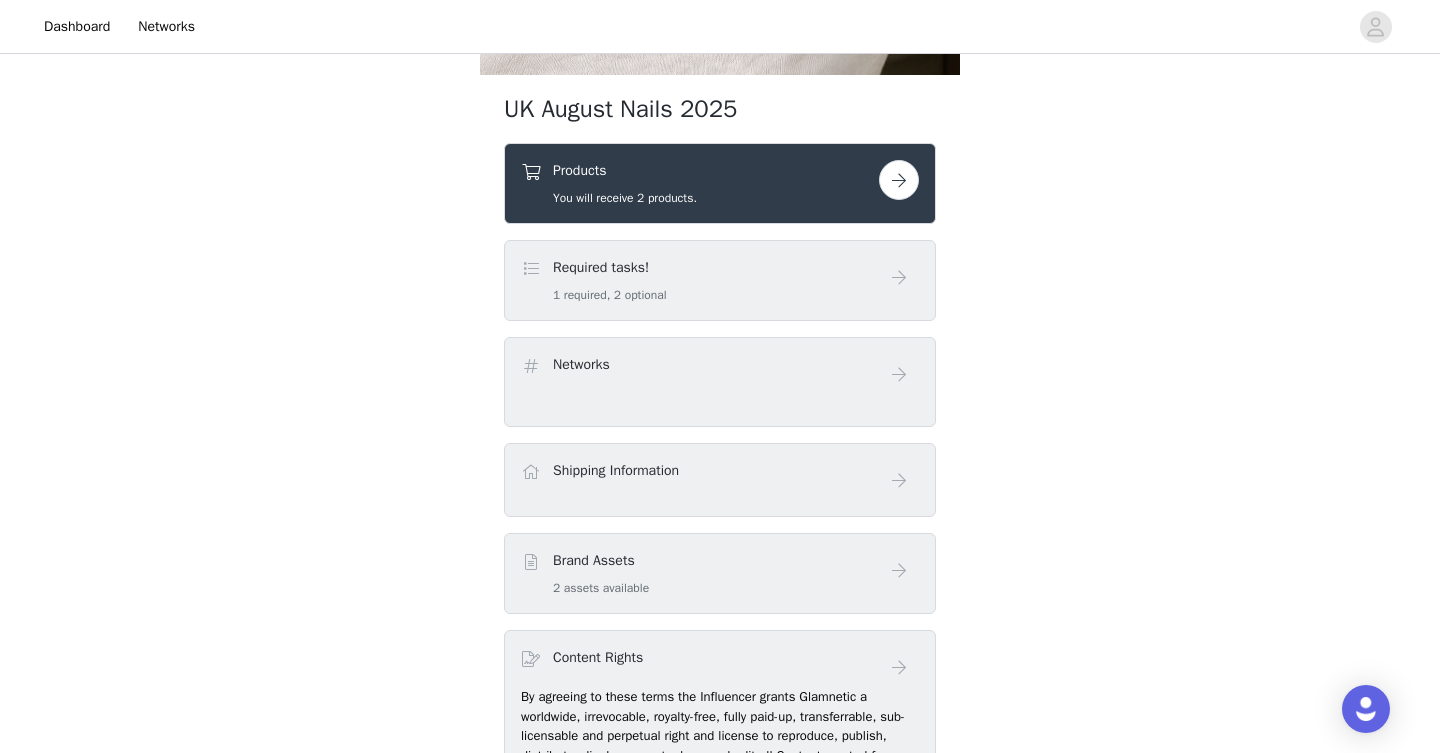 scroll, scrollTop: 730, scrollLeft: 0, axis: vertical 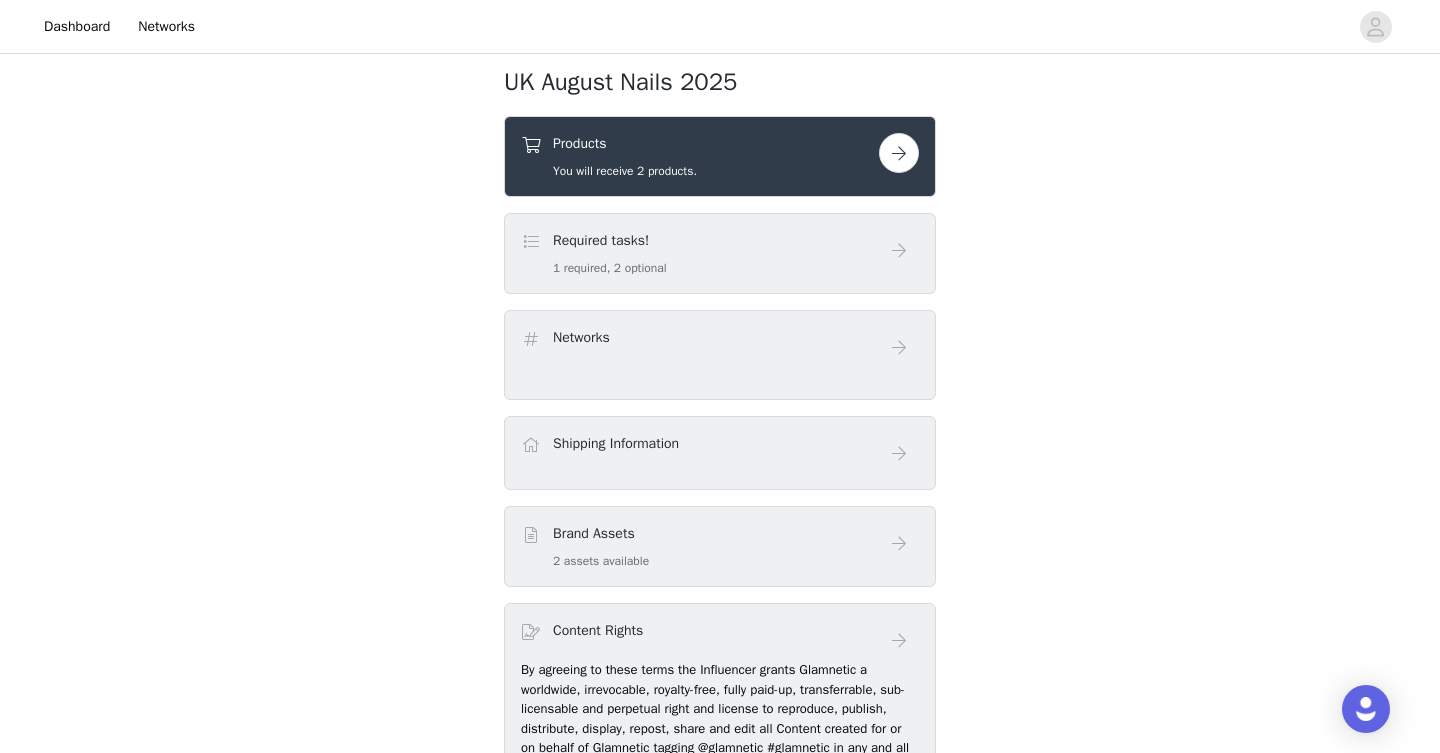 click at bounding box center (899, 153) 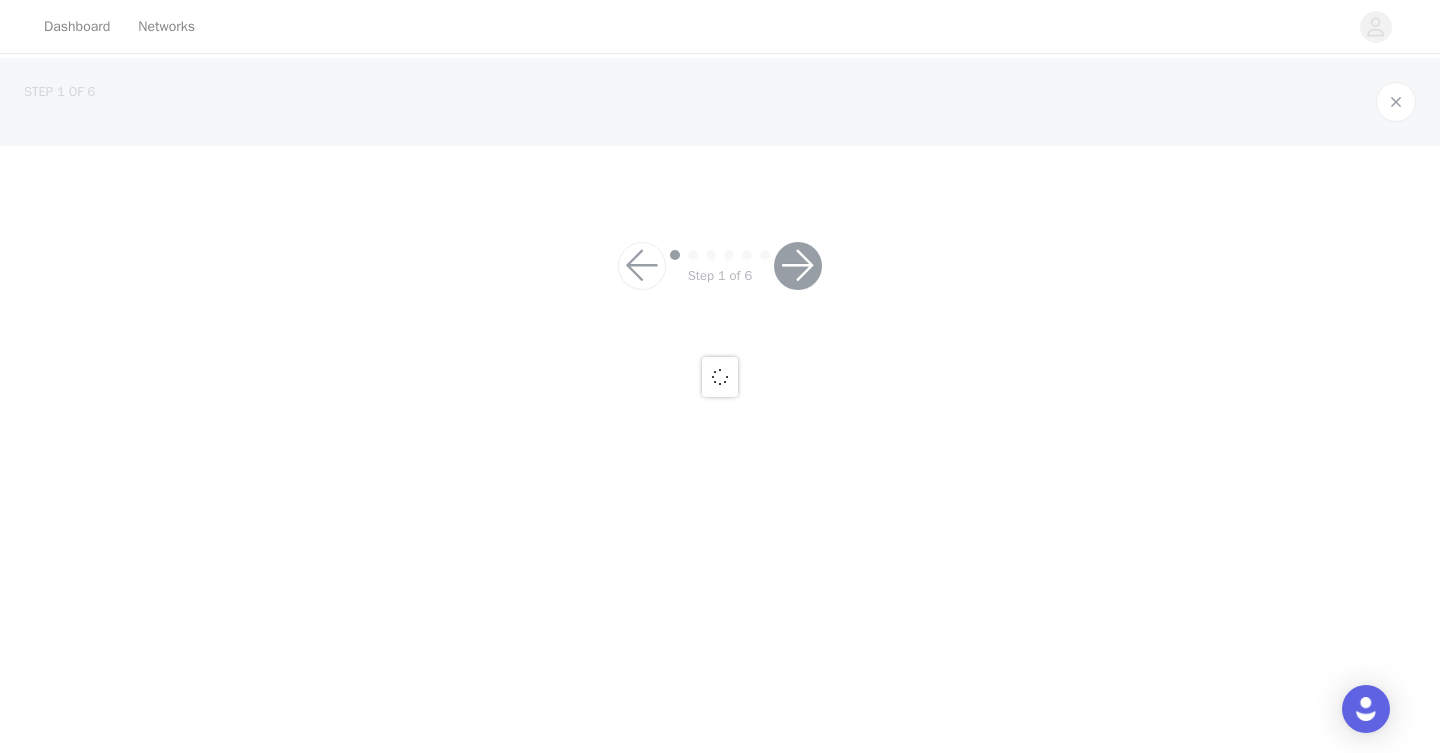 scroll, scrollTop: 0, scrollLeft: 0, axis: both 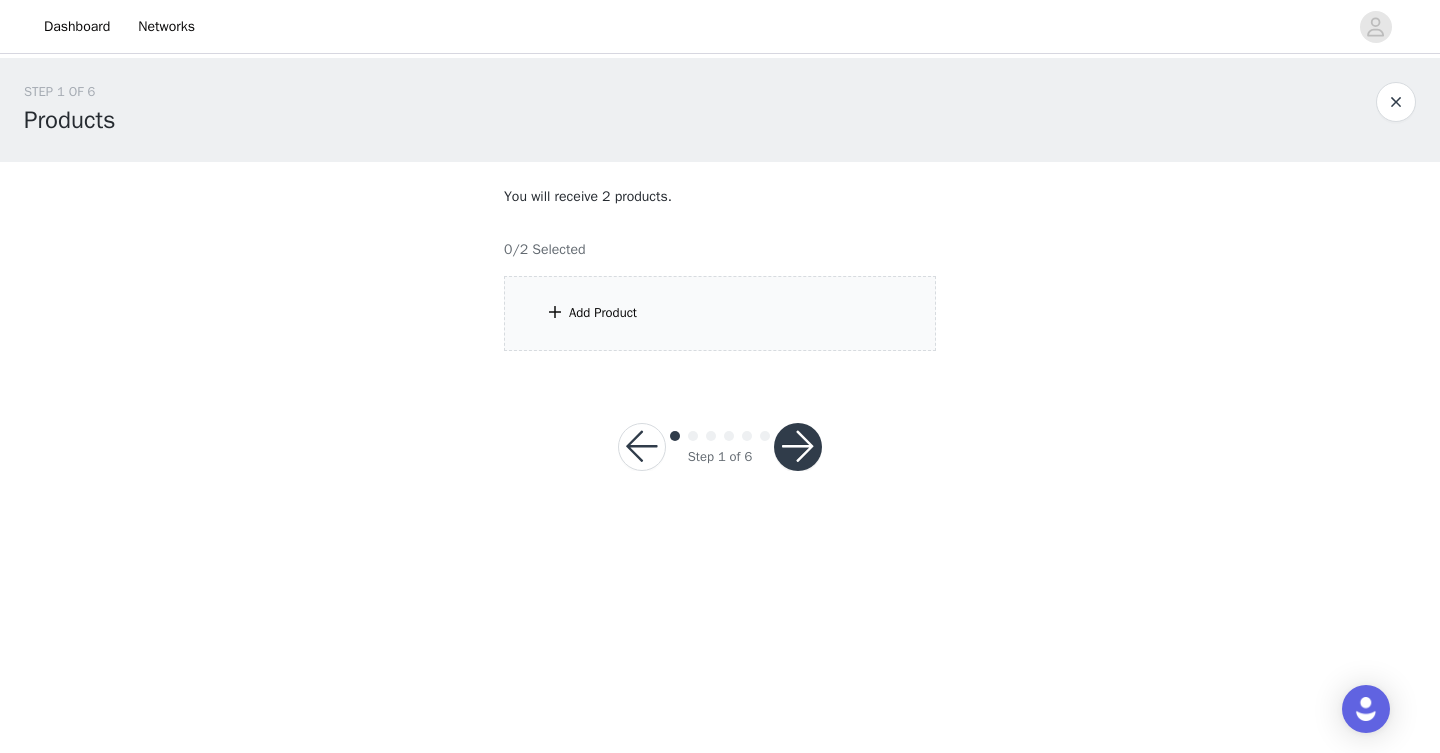 click on "Add Product" at bounding box center (720, 313) 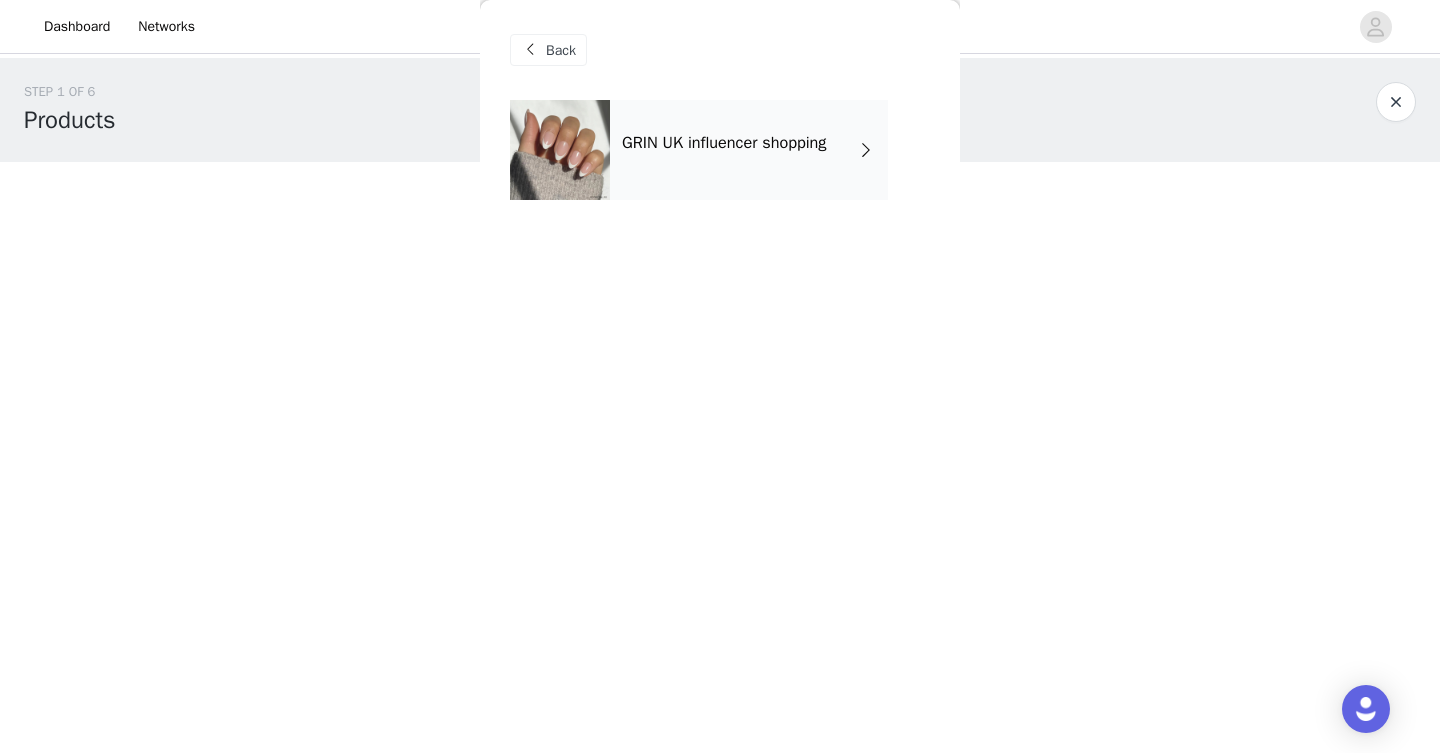 click on "GRIN UK influencer shopping" at bounding box center [724, 143] 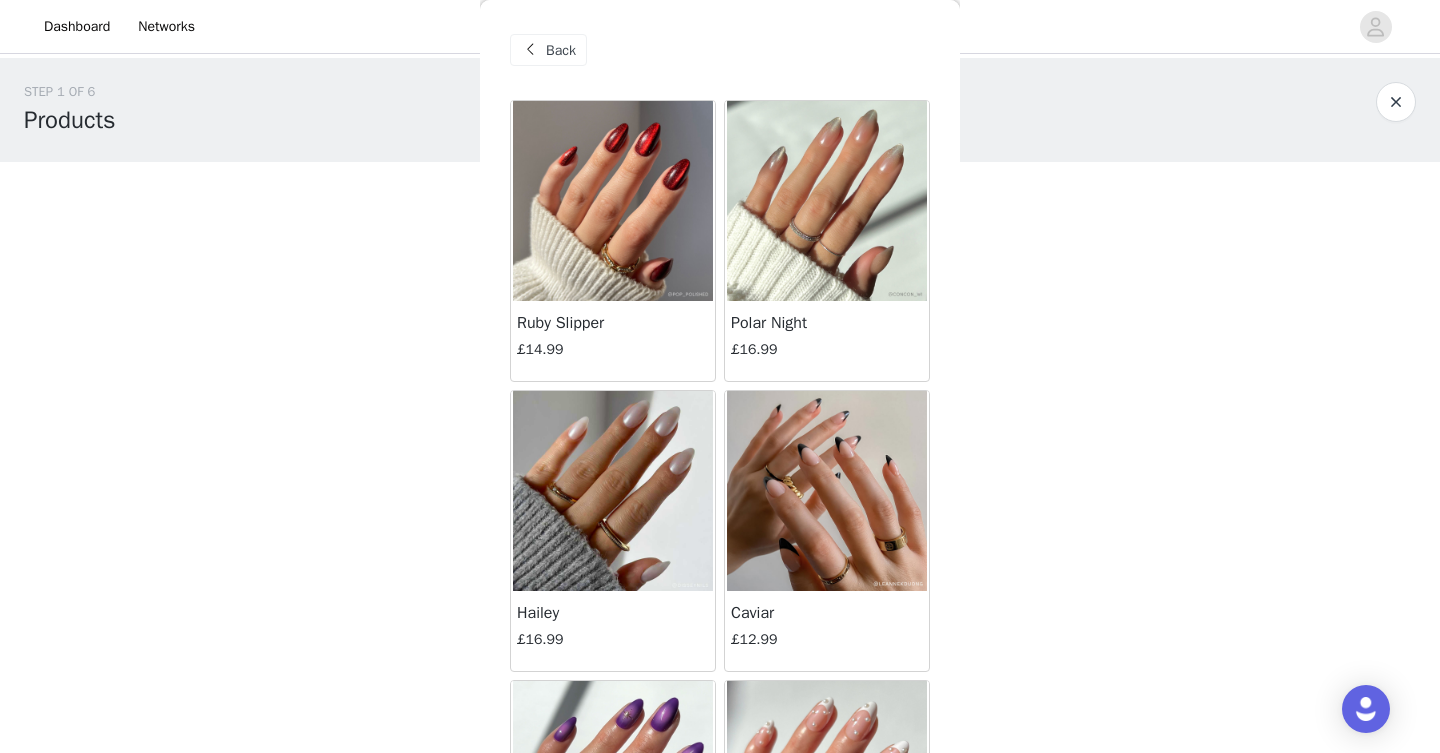 scroll, scrollTop: 0, scrollLeft: 0, axis: both 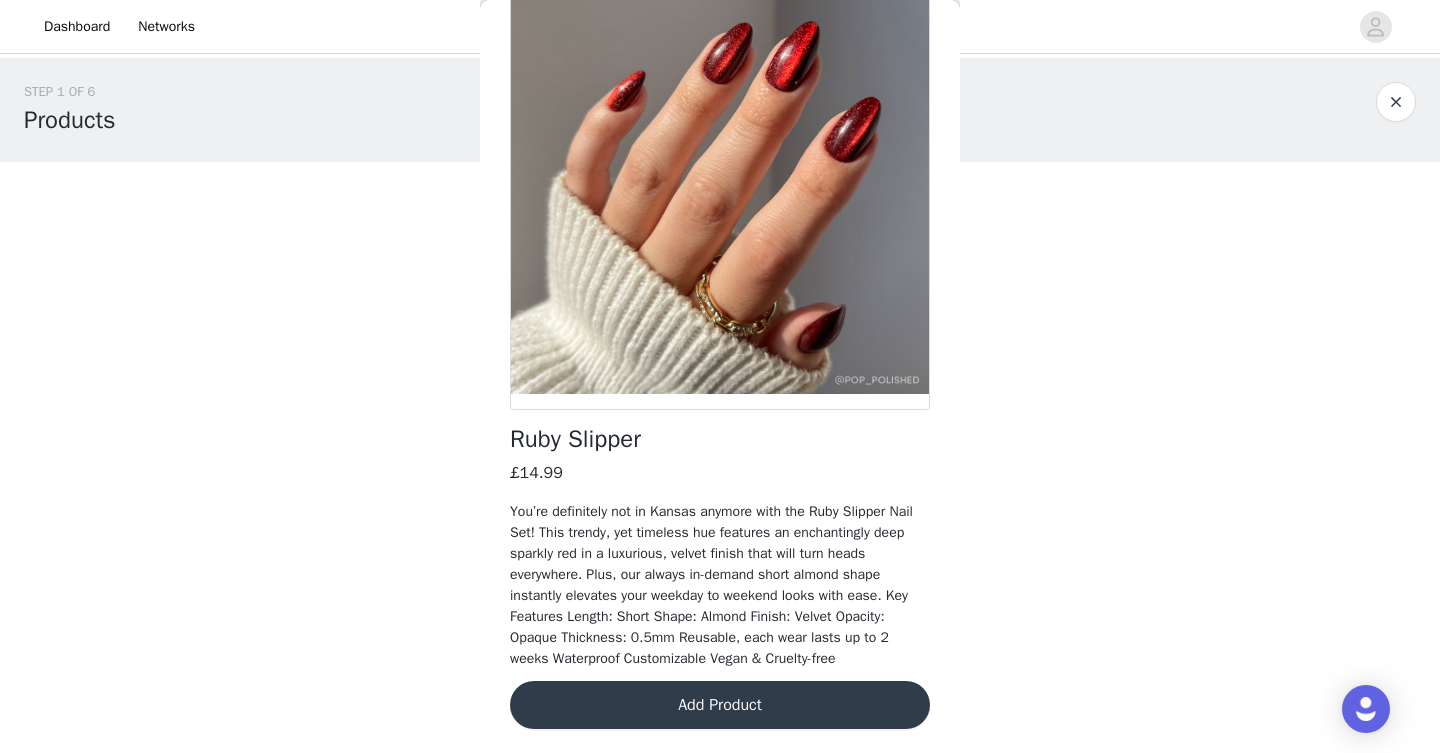 click on "Add Product" at bounding box center [720, 705] 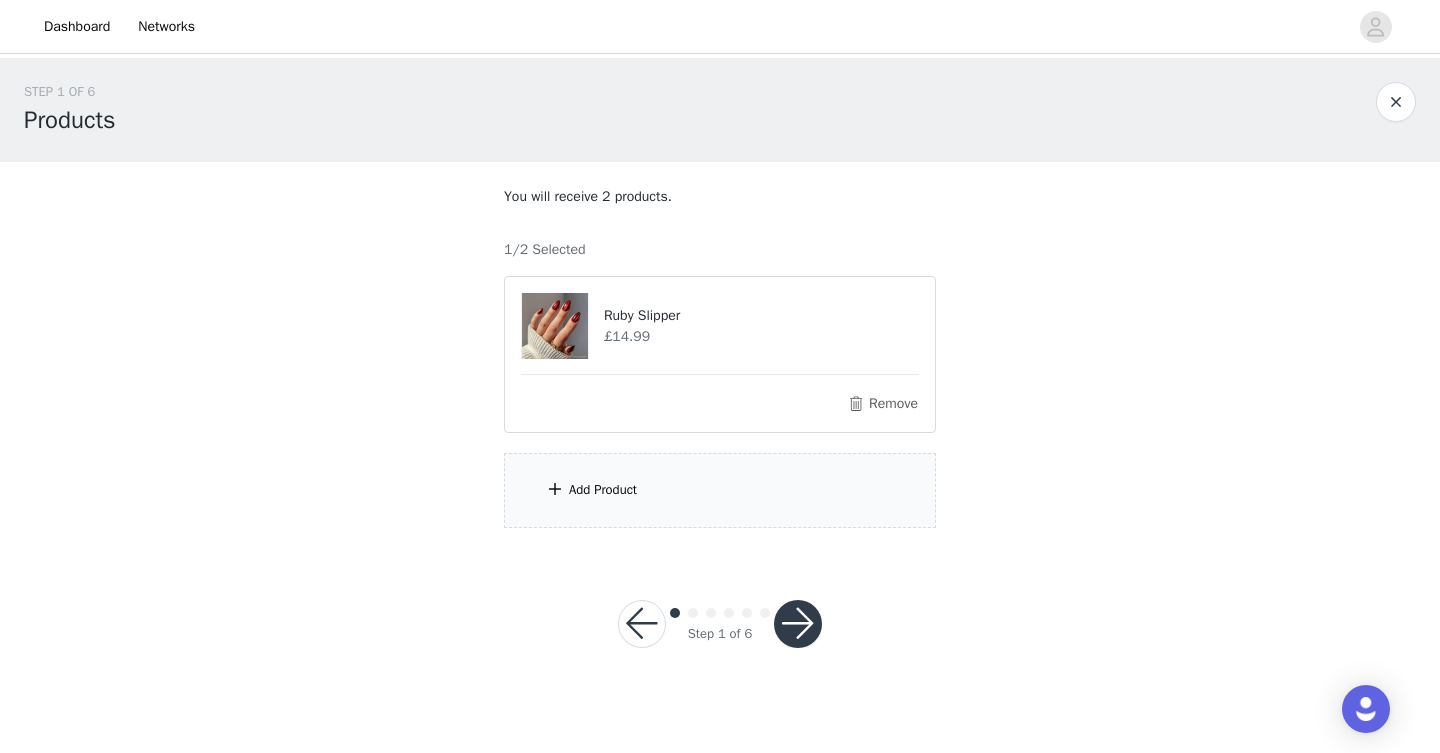 click on "Add Product" at bounding box center (603, 490) 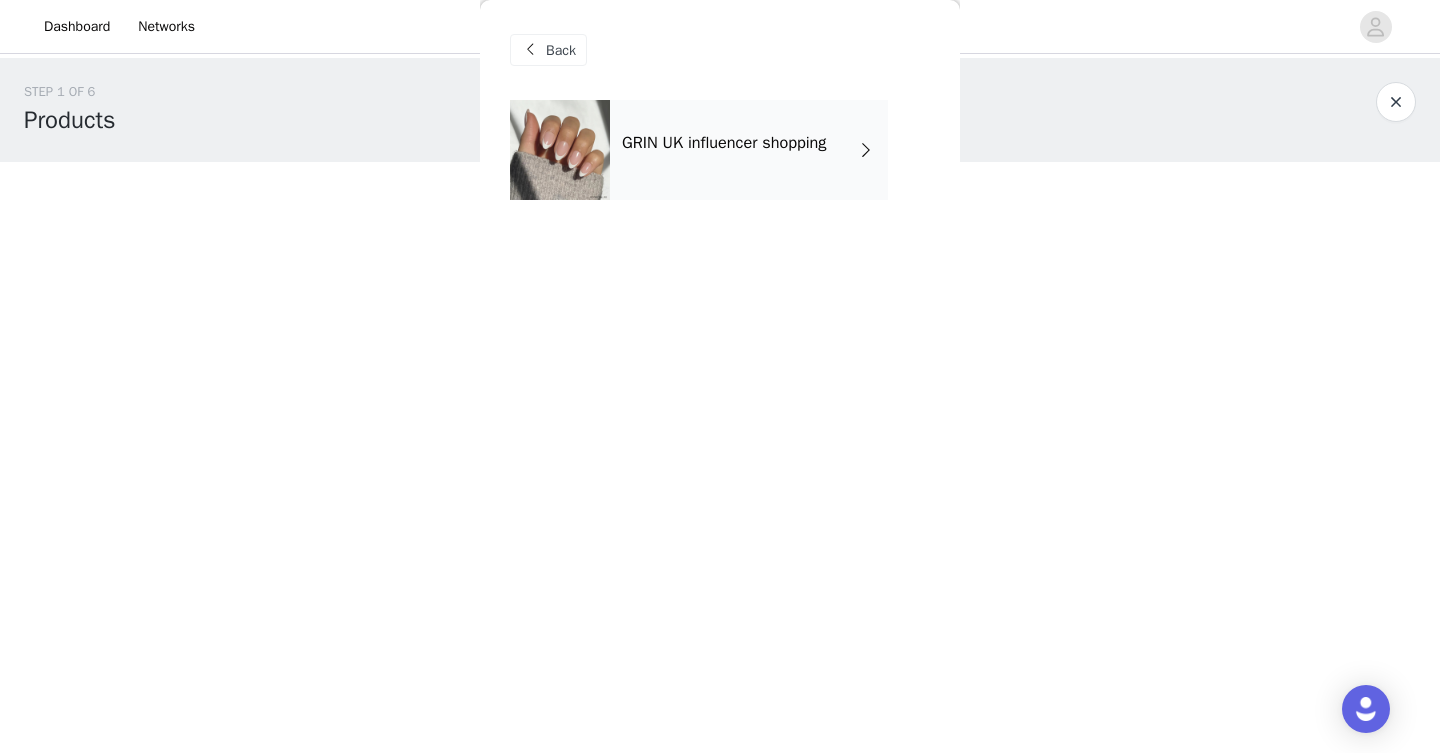 click on "GRIN UK influencer shopping" at bounding box center (724, 143) 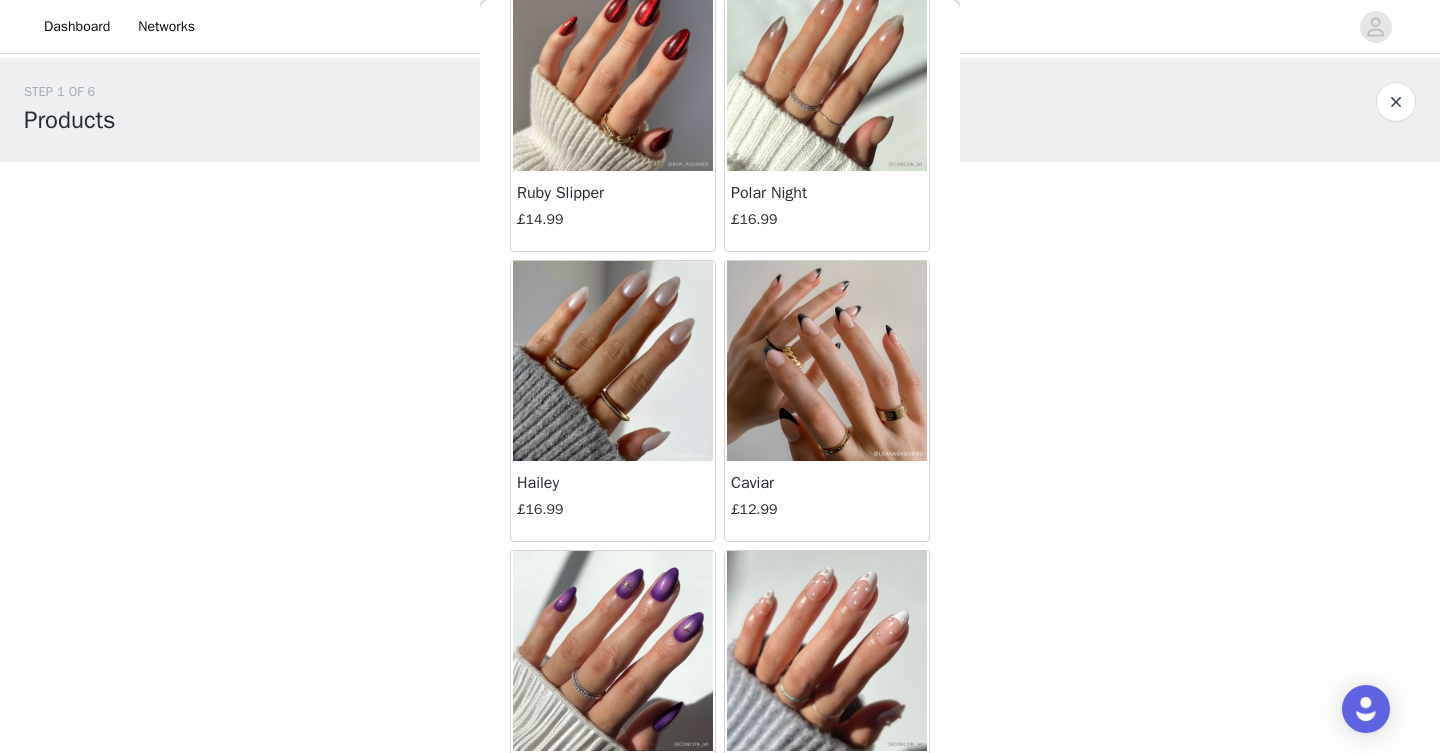 scroll, scrollTop: 134, scrollLeft: 0, axis: vertical 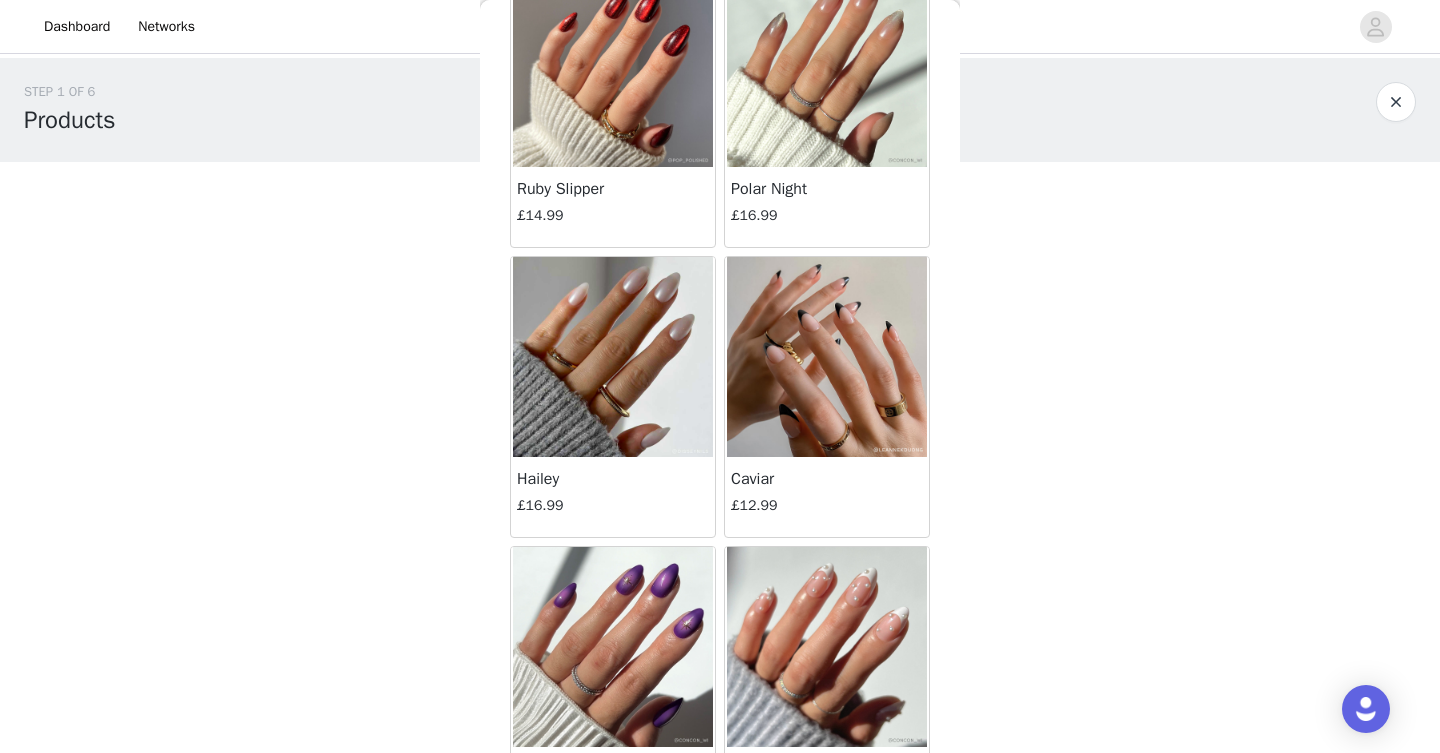click at bounding box center [827, 357] 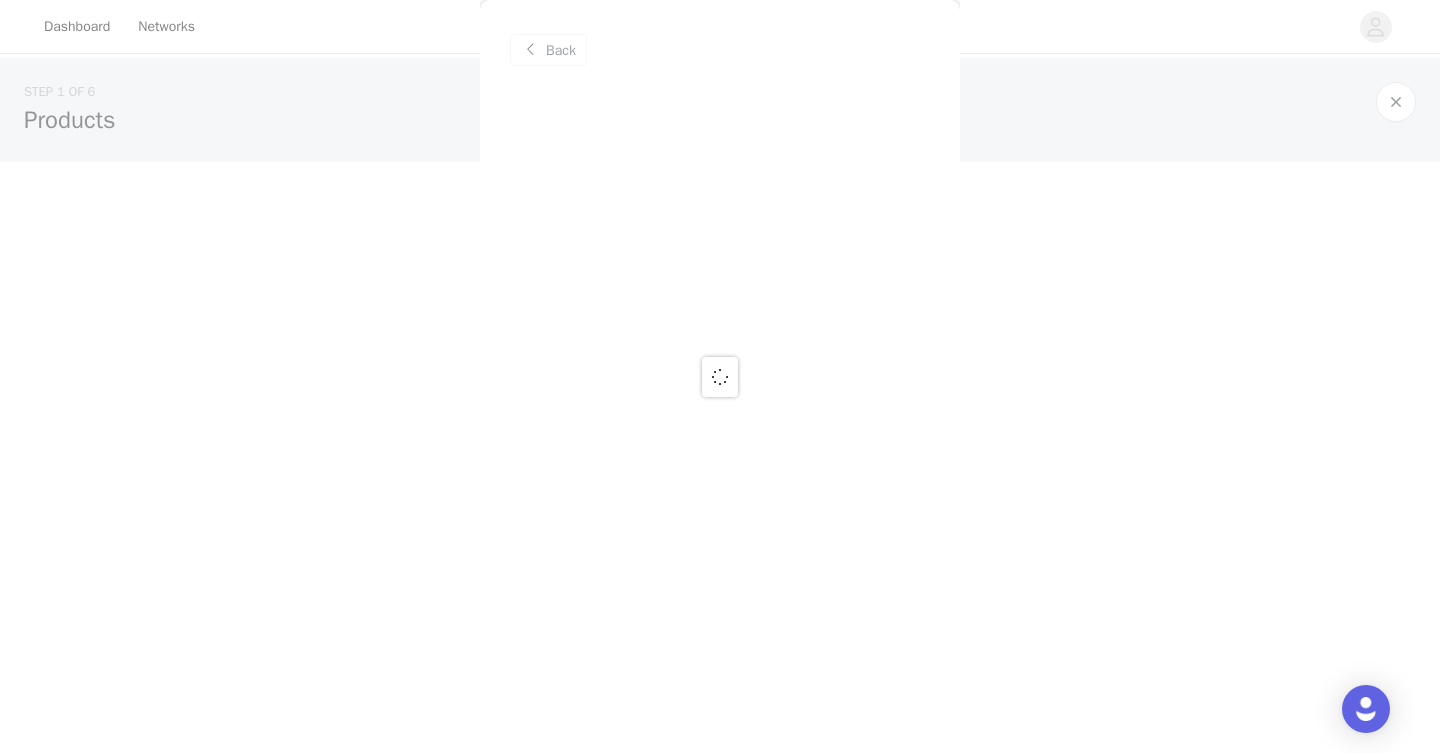 scroll, scrollTop: 0, scrollLeft: 0, axis: both 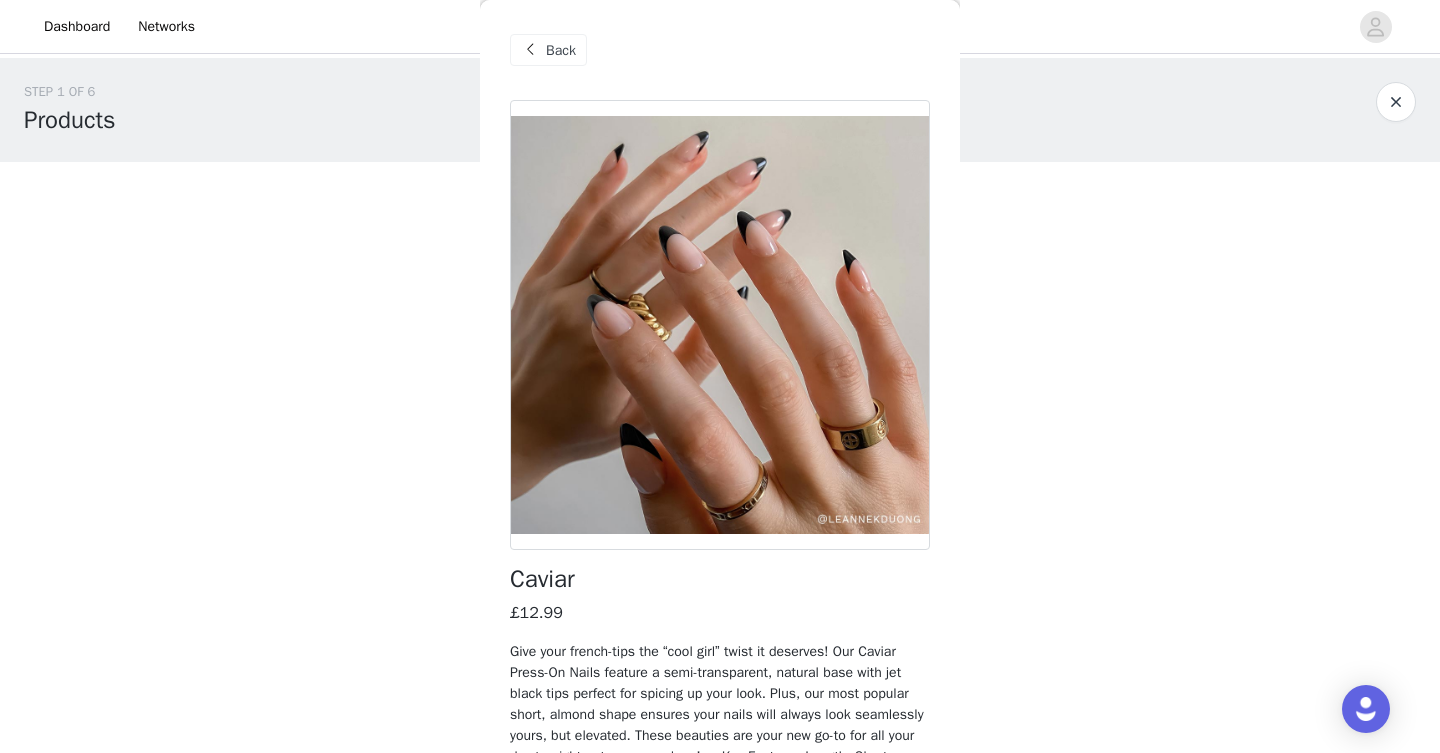 click on "Back" at bounding box center (548, 50) 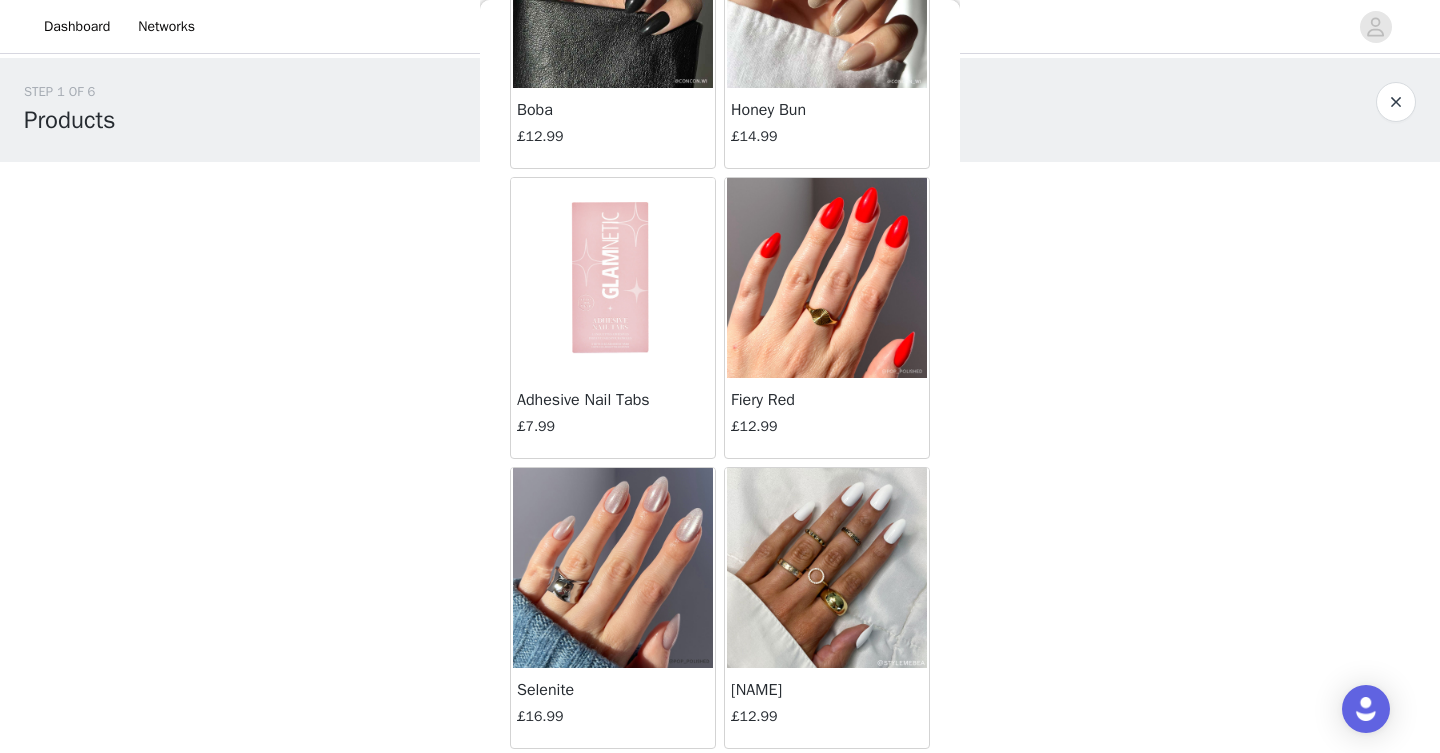 scroll, scrollTop: 1663, scrollLeft: 0, axis: vertical 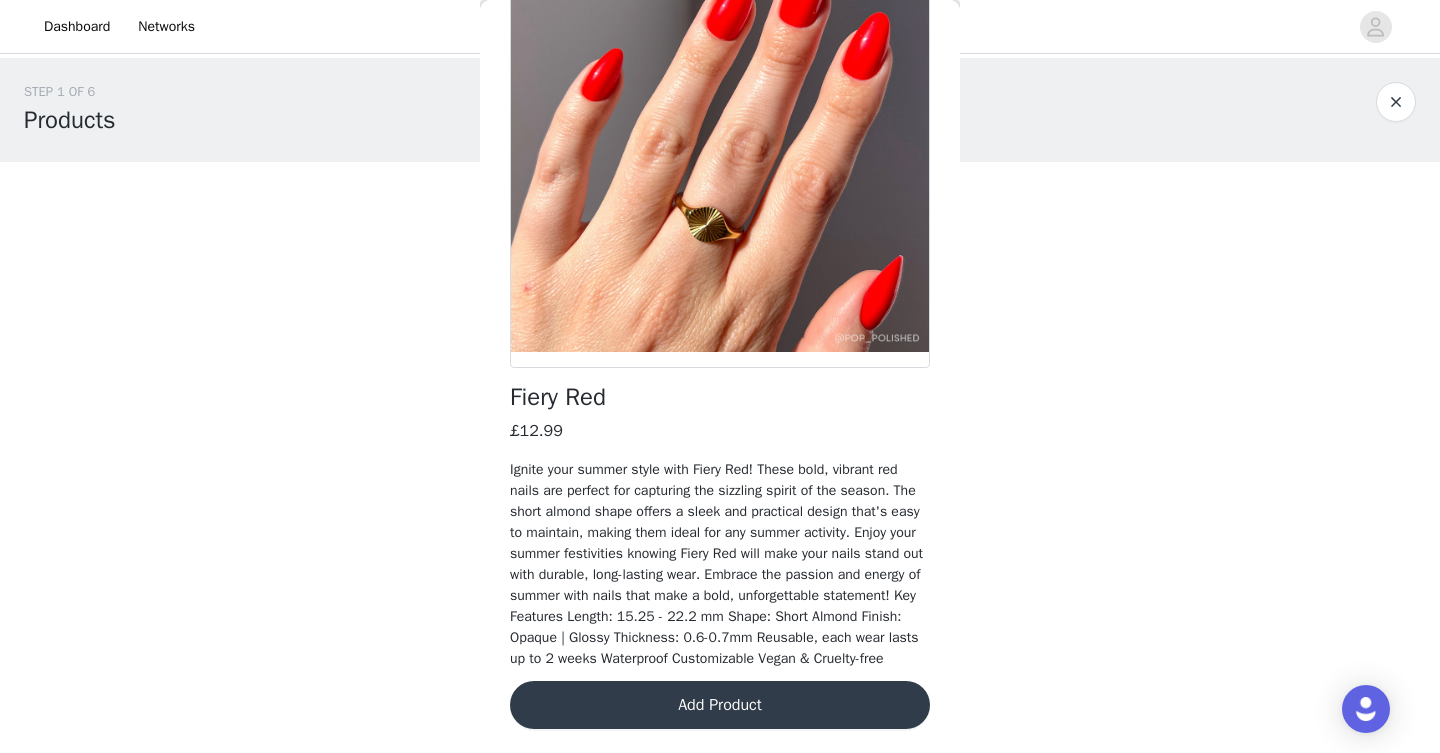 click on "Add Product" at bounding box center (720, 705) 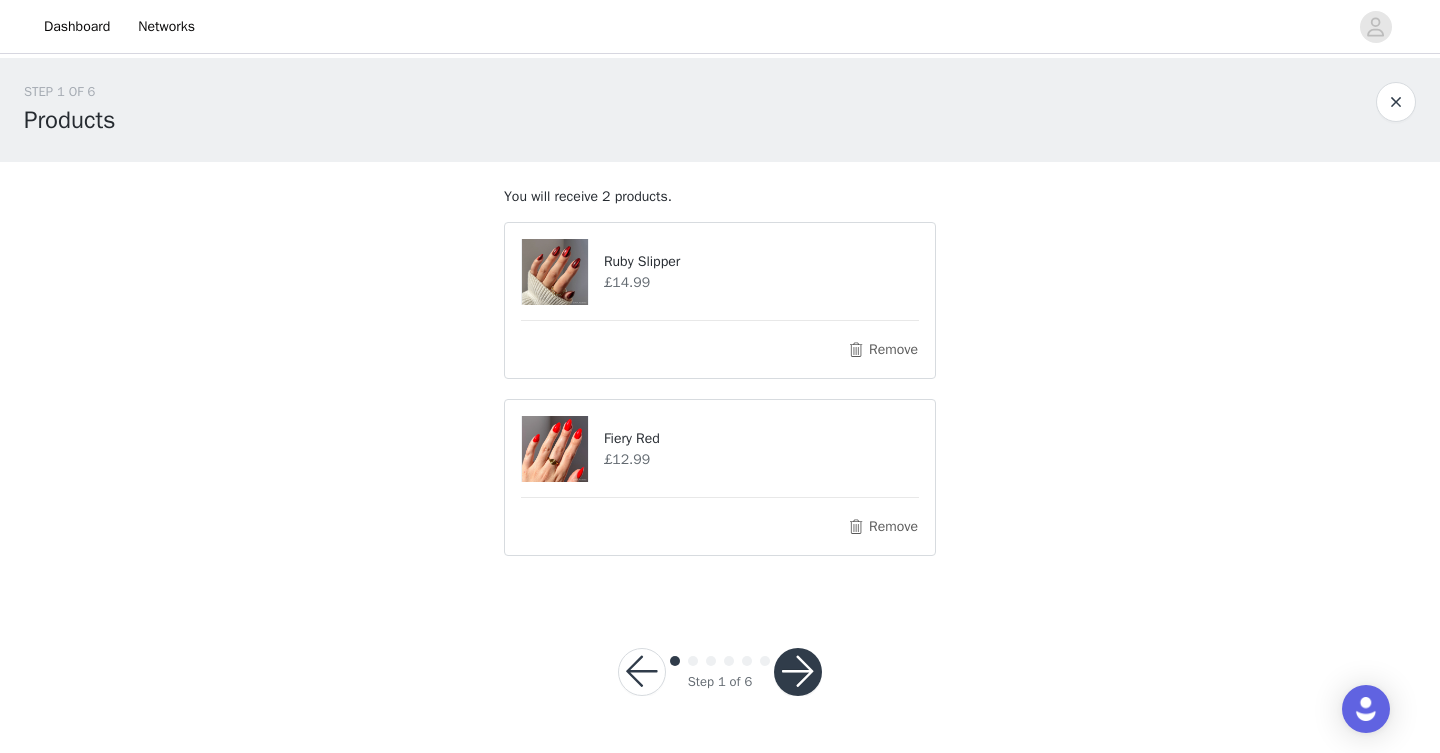 click at bounding box center [798, 672] 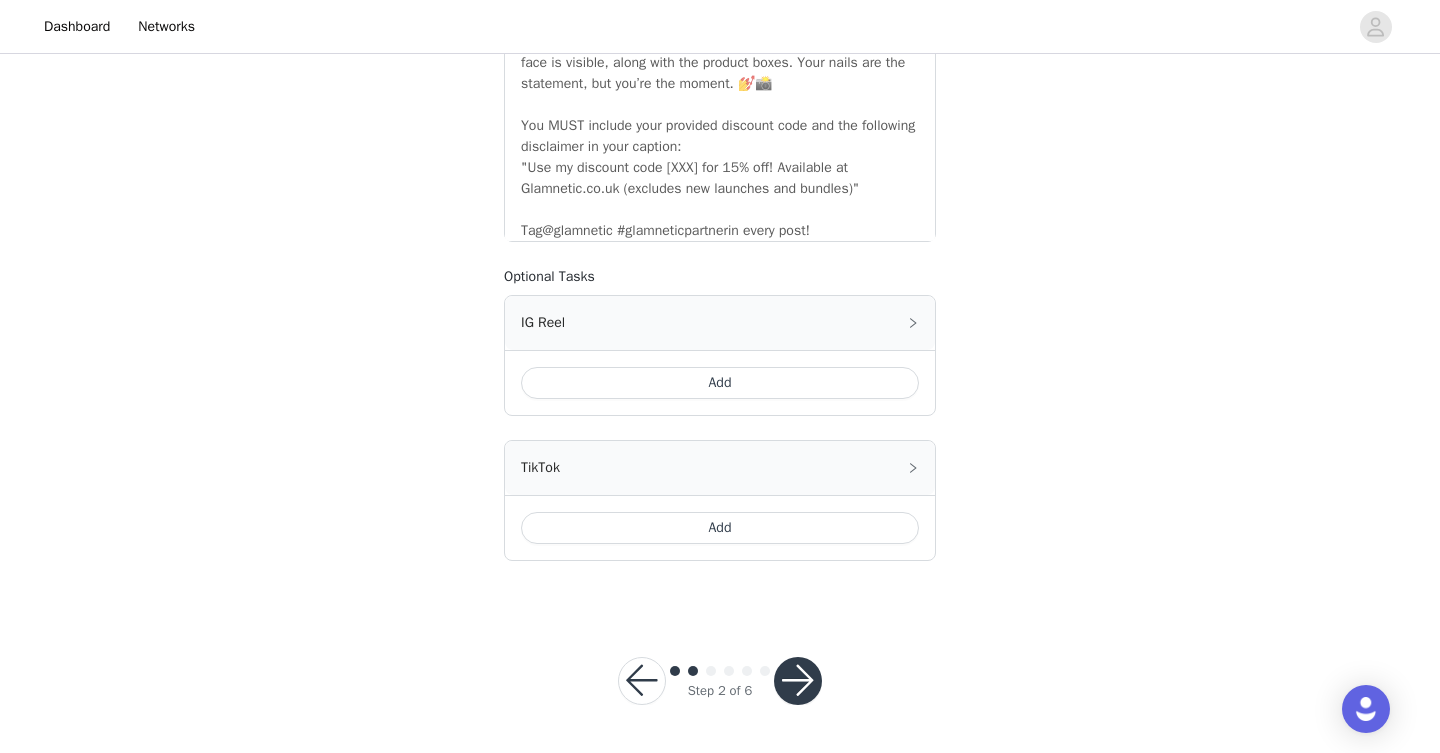 scroll, scrollTop: 962, scrollLeft: 0, axis: vertical 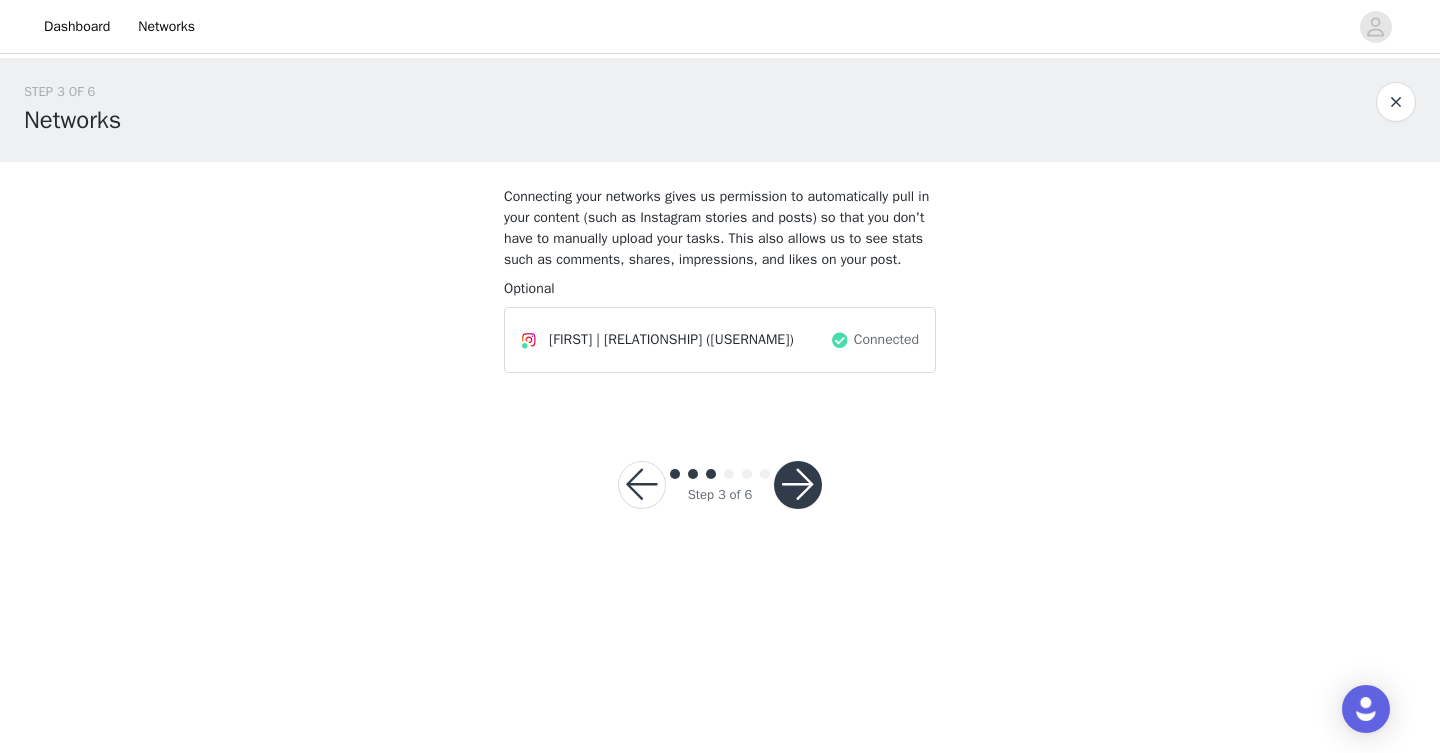 click at bounding box center (798, 485) 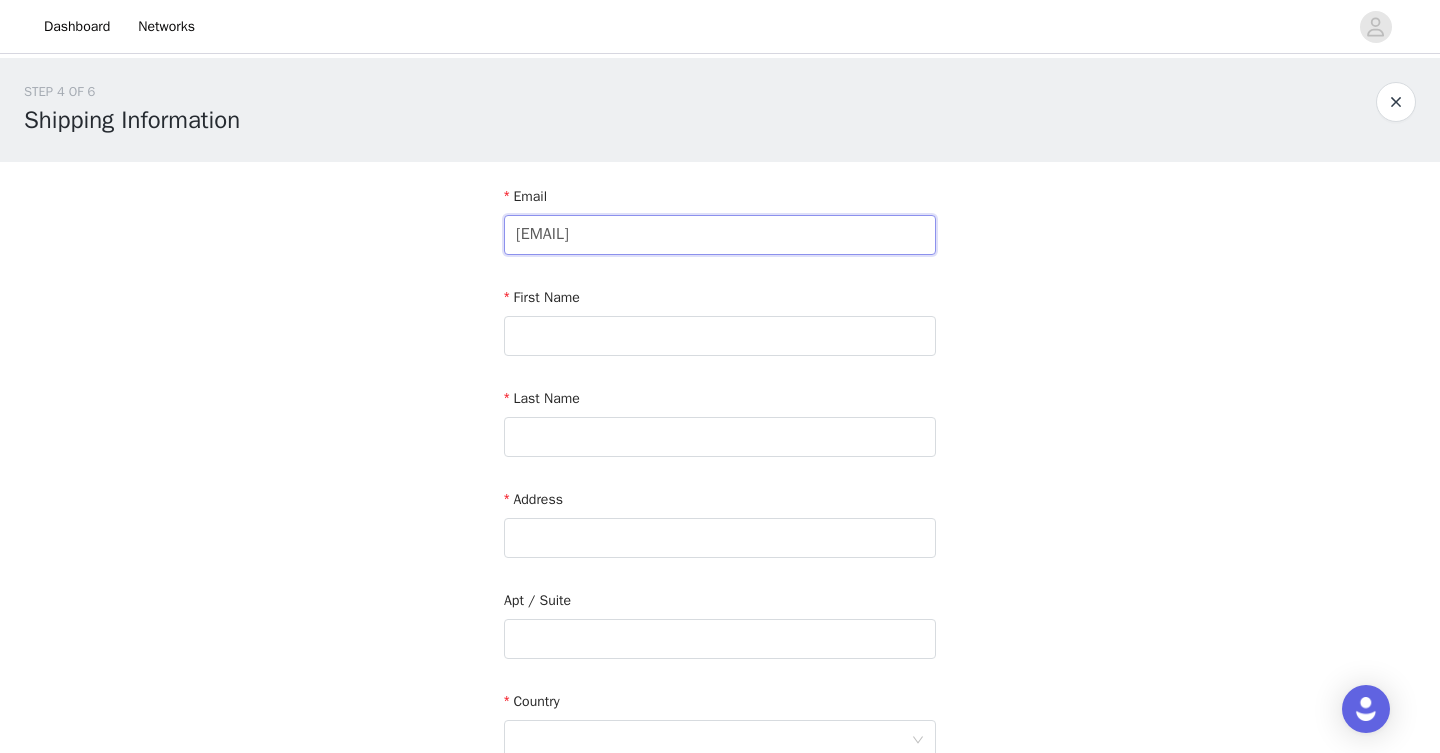 type on "[EMAIL]" 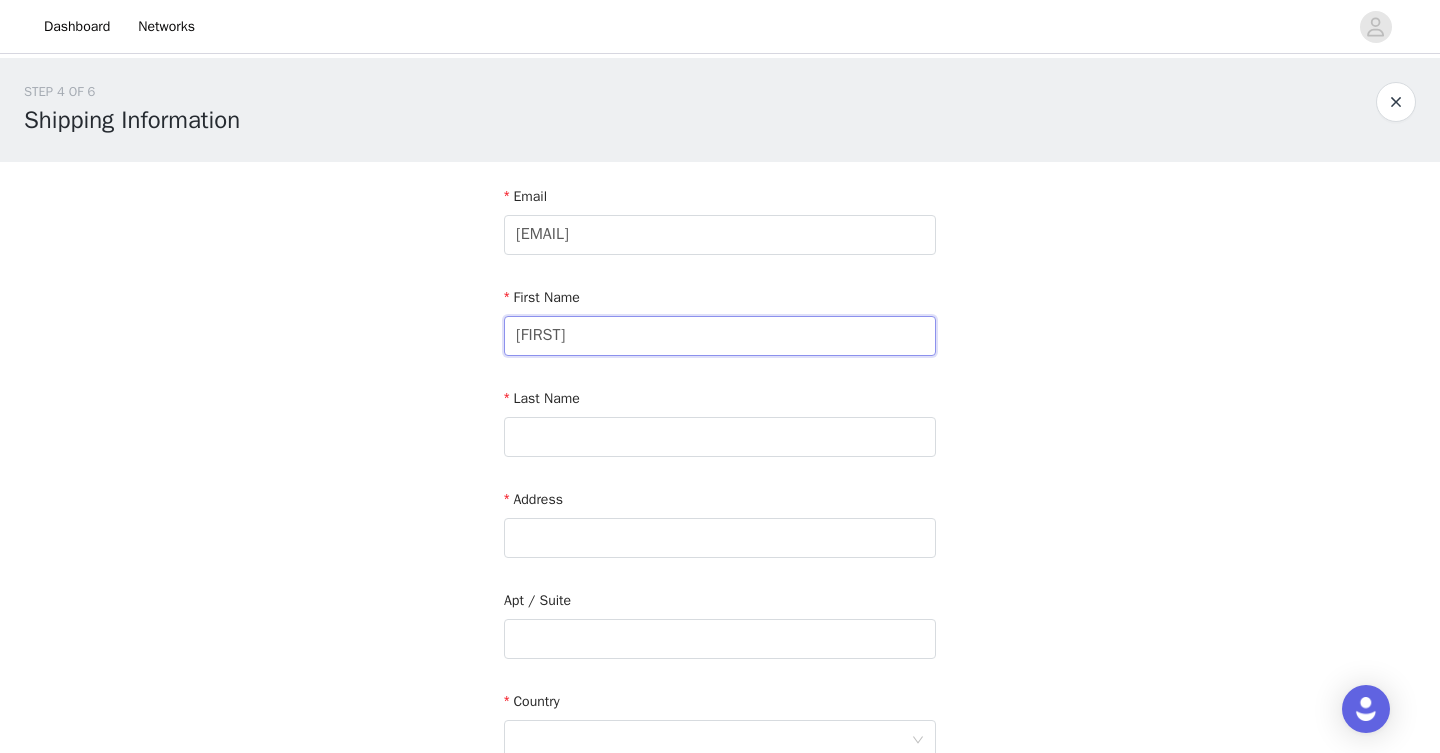 type on "[FIRST]" 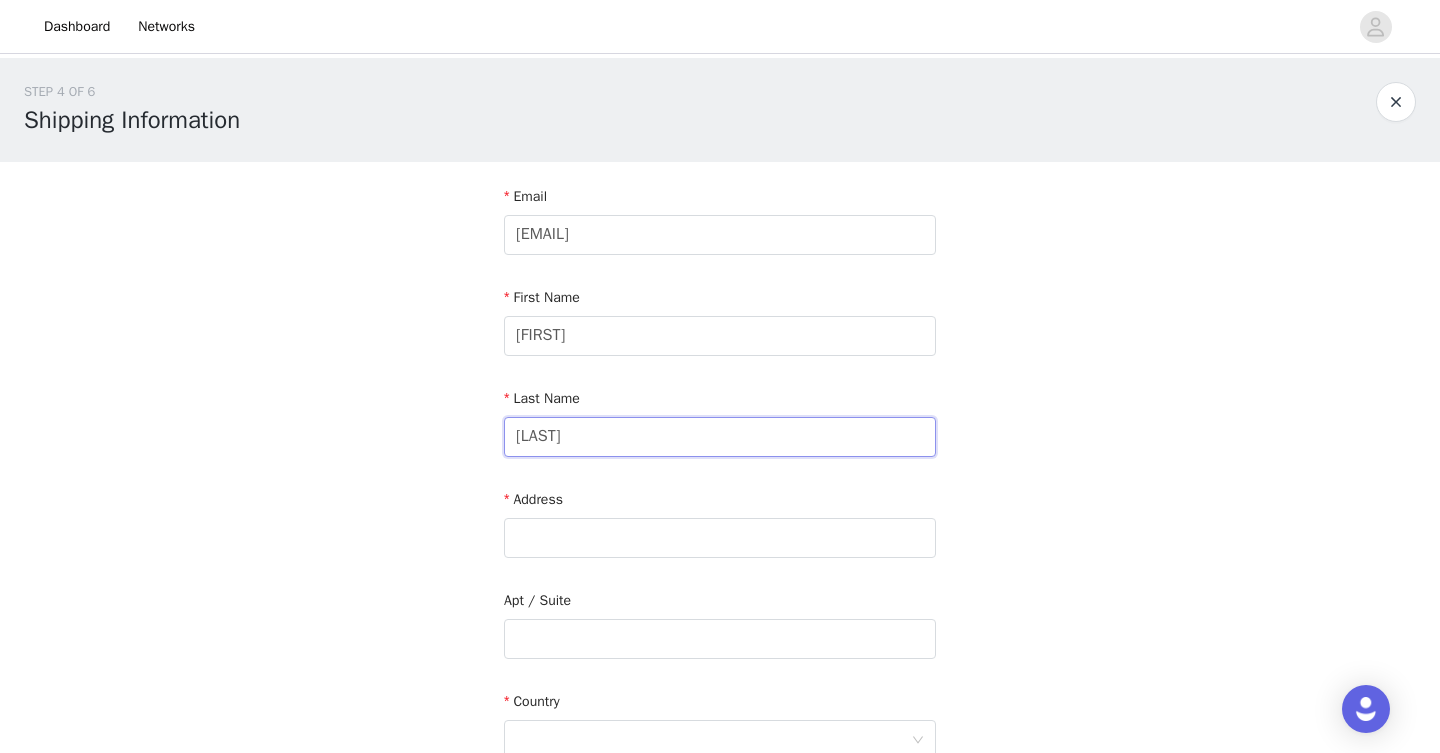 type on "[LAST]" 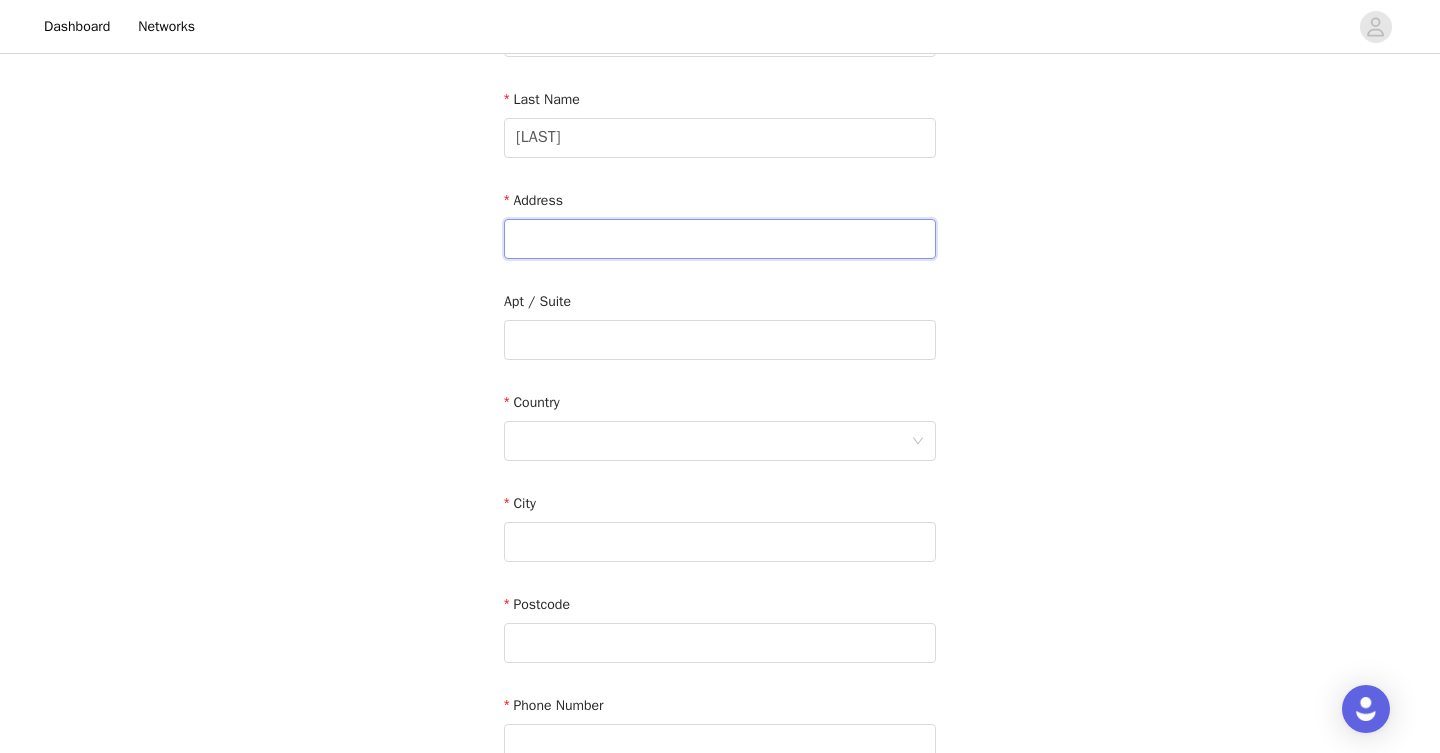 scroll, scrollTop: 309, scrollLeft: 0, axis: vertical 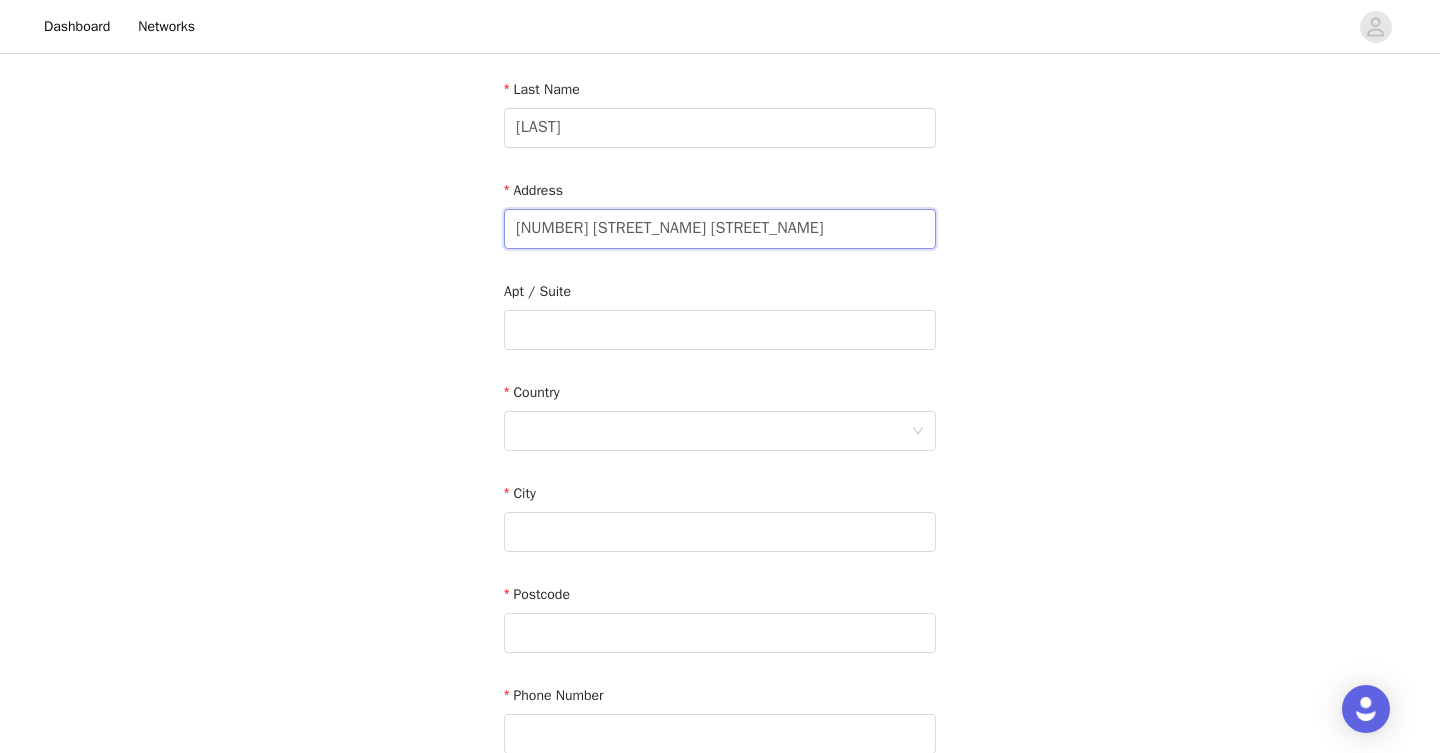 type on "[NUMBER] [STREET_NAME] [STREET_NAME]" 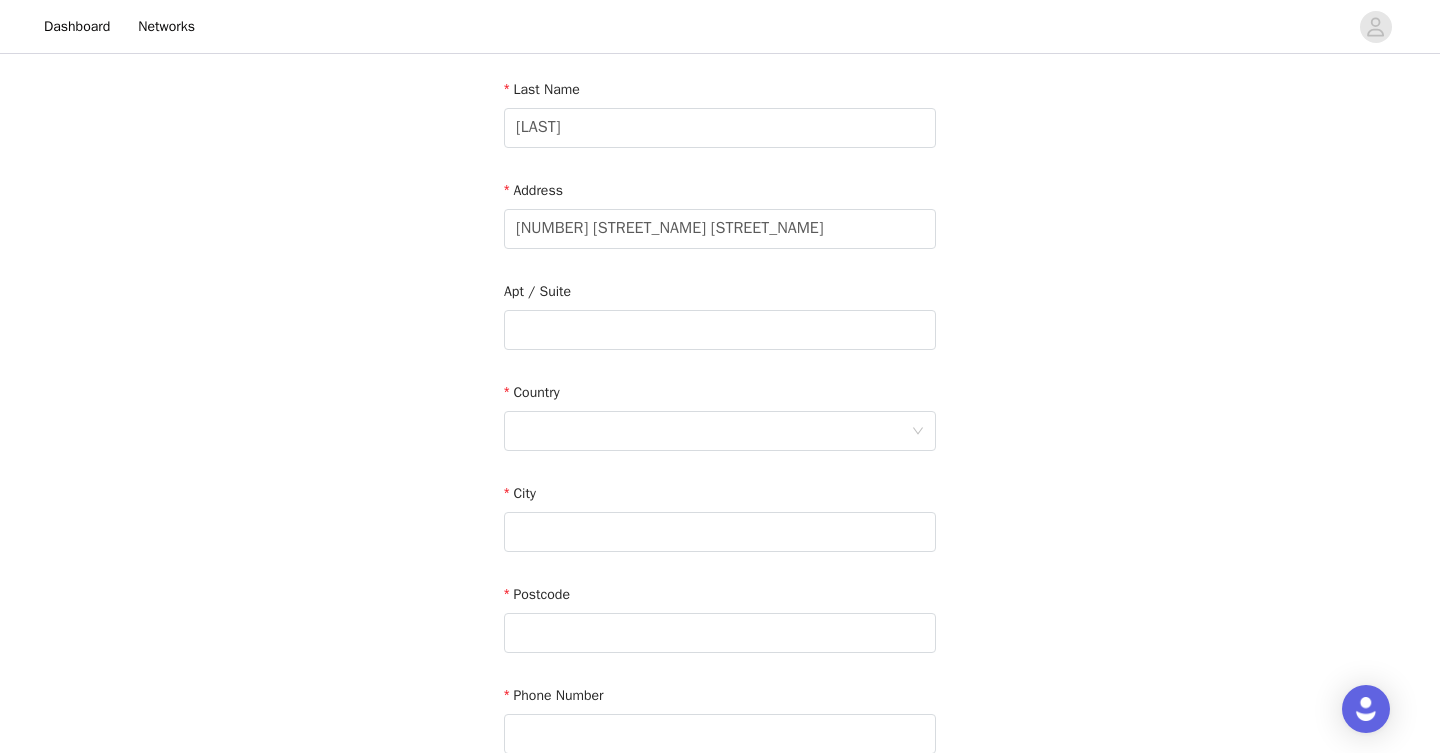 click on "Email [EMAIL] First Name [FIRST] Last Name [LAST] Address [NUMBER] [STREET_NAME] [STREET_NAME] Apt / Suite Country City Postcode [POSTAL_CODE] Phone Number [PHONE]" at bounding box center (720, 319) 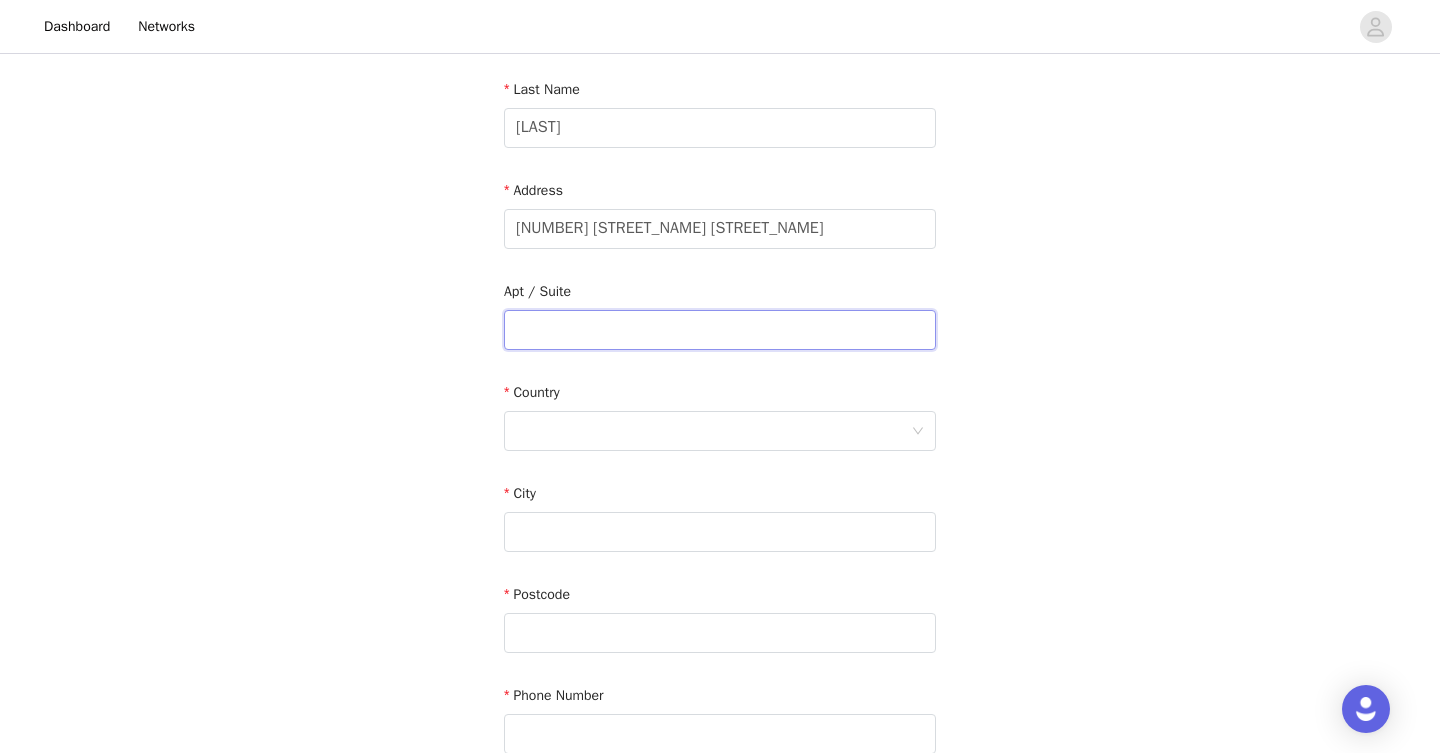 click at bounding box center [720, 330] 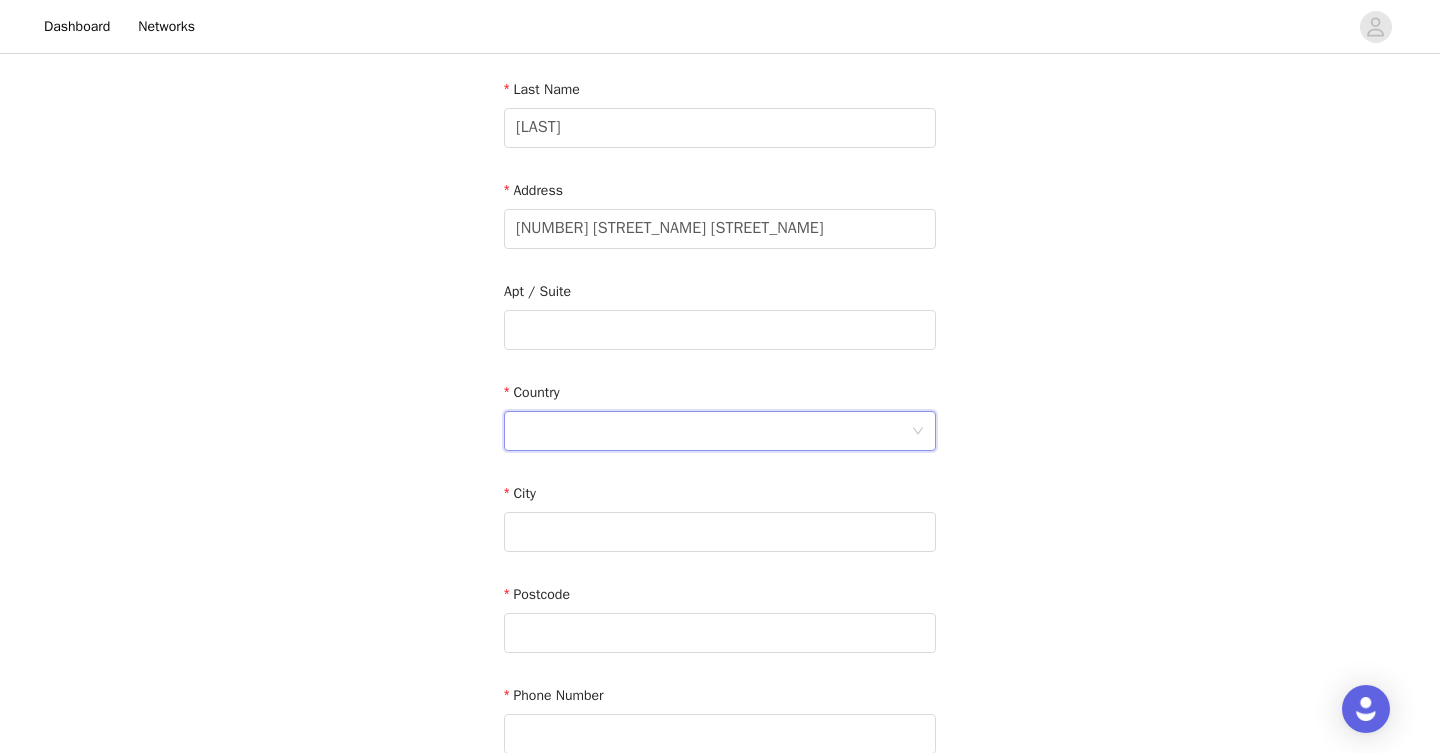 click at bounding box center (713, 431) 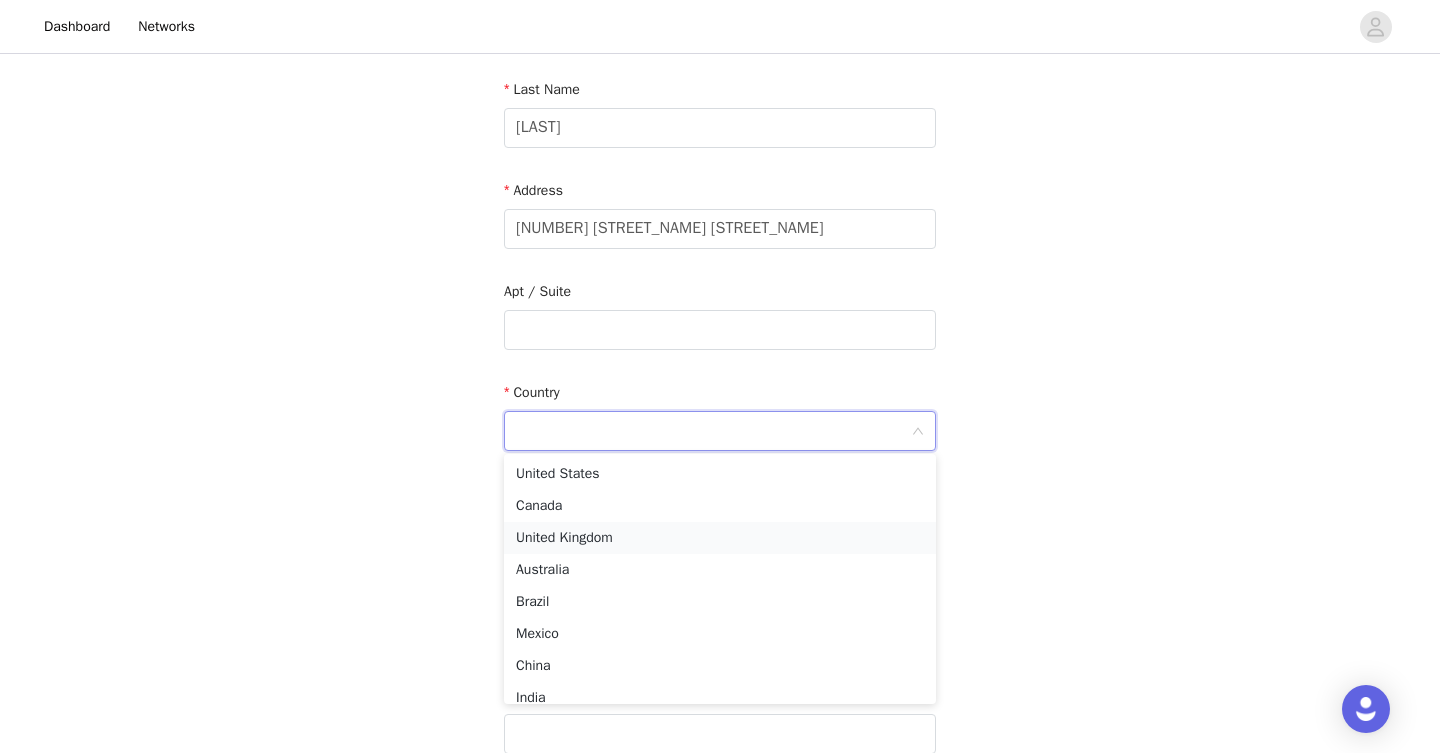 click on "United Kingdom" at bounding box center [720, 538] 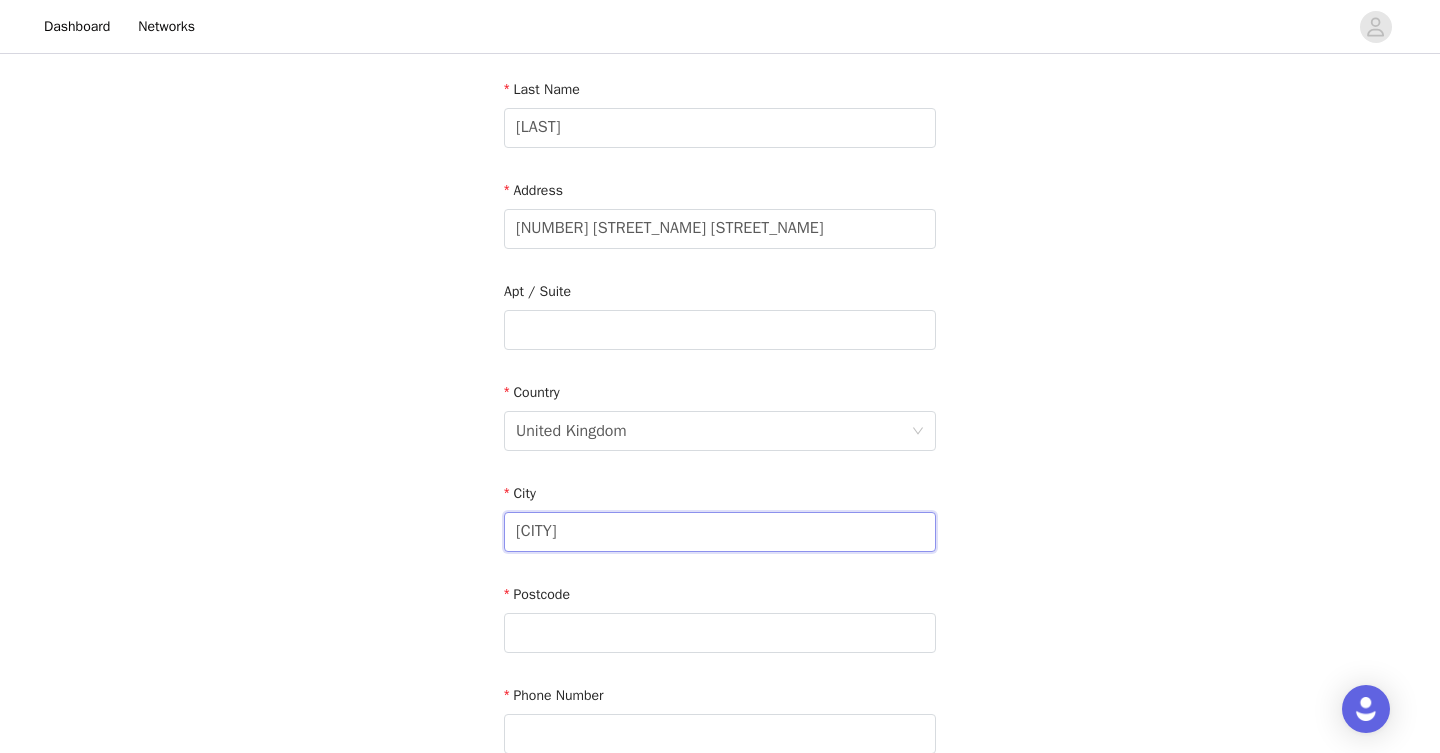 type on "[CITY]" 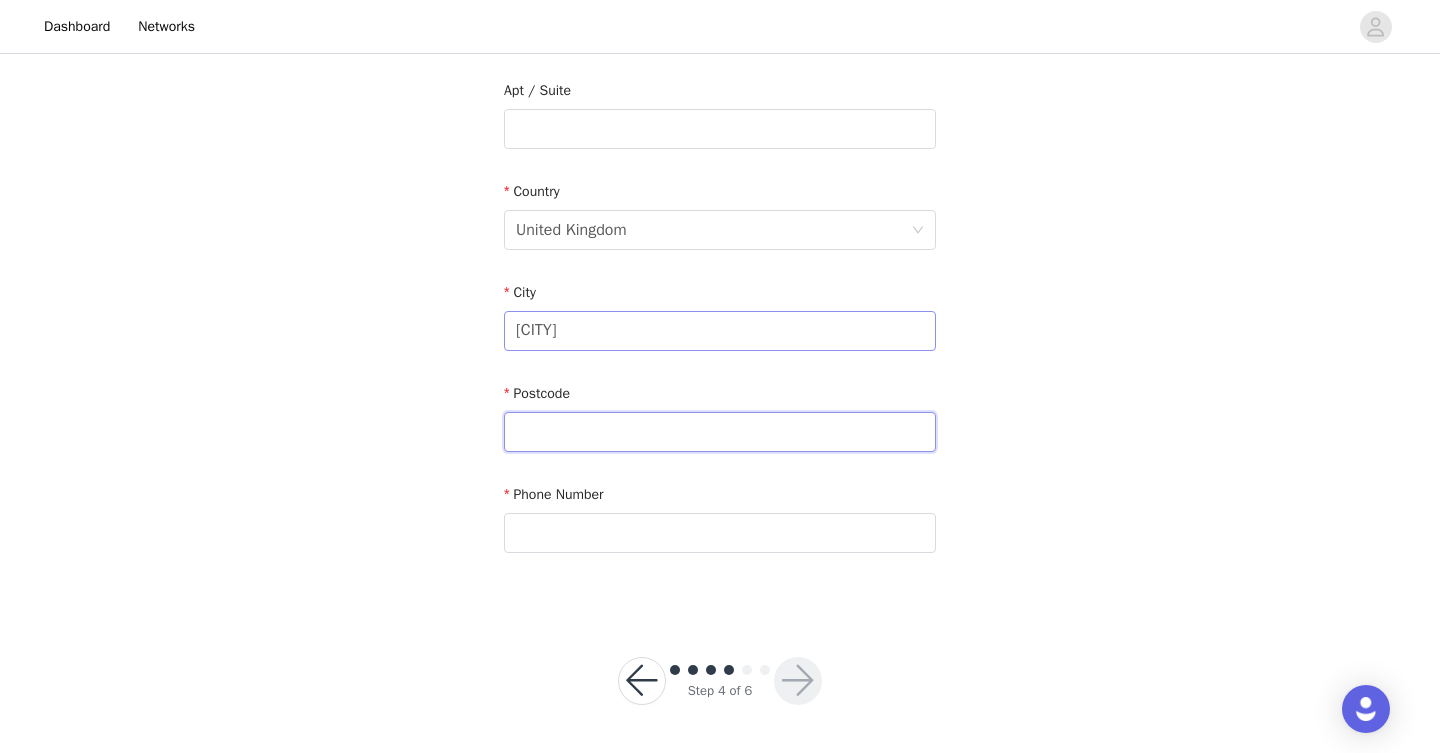 scroll, scrollTop: 509, scrollLeft: 0, axis: vertical 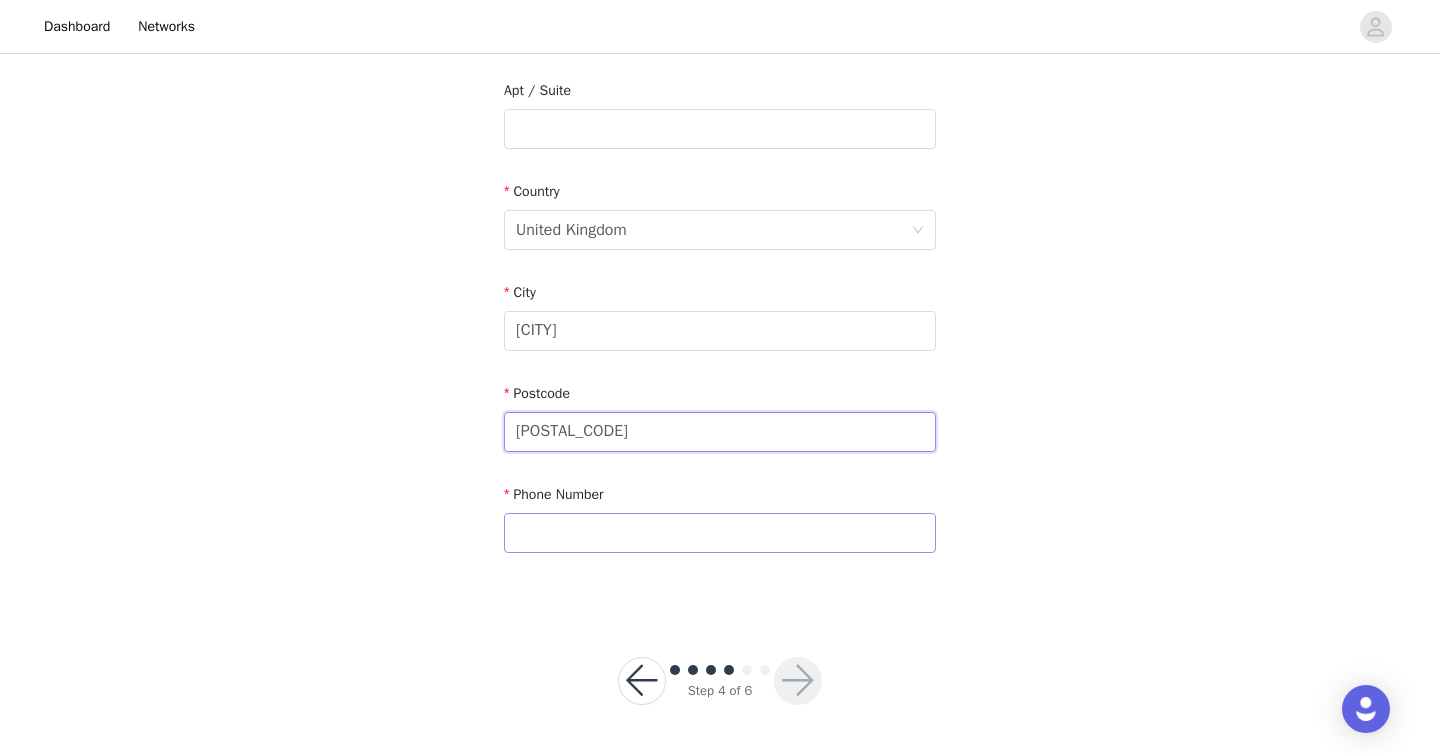 type on "[POSTAL_CODE]" 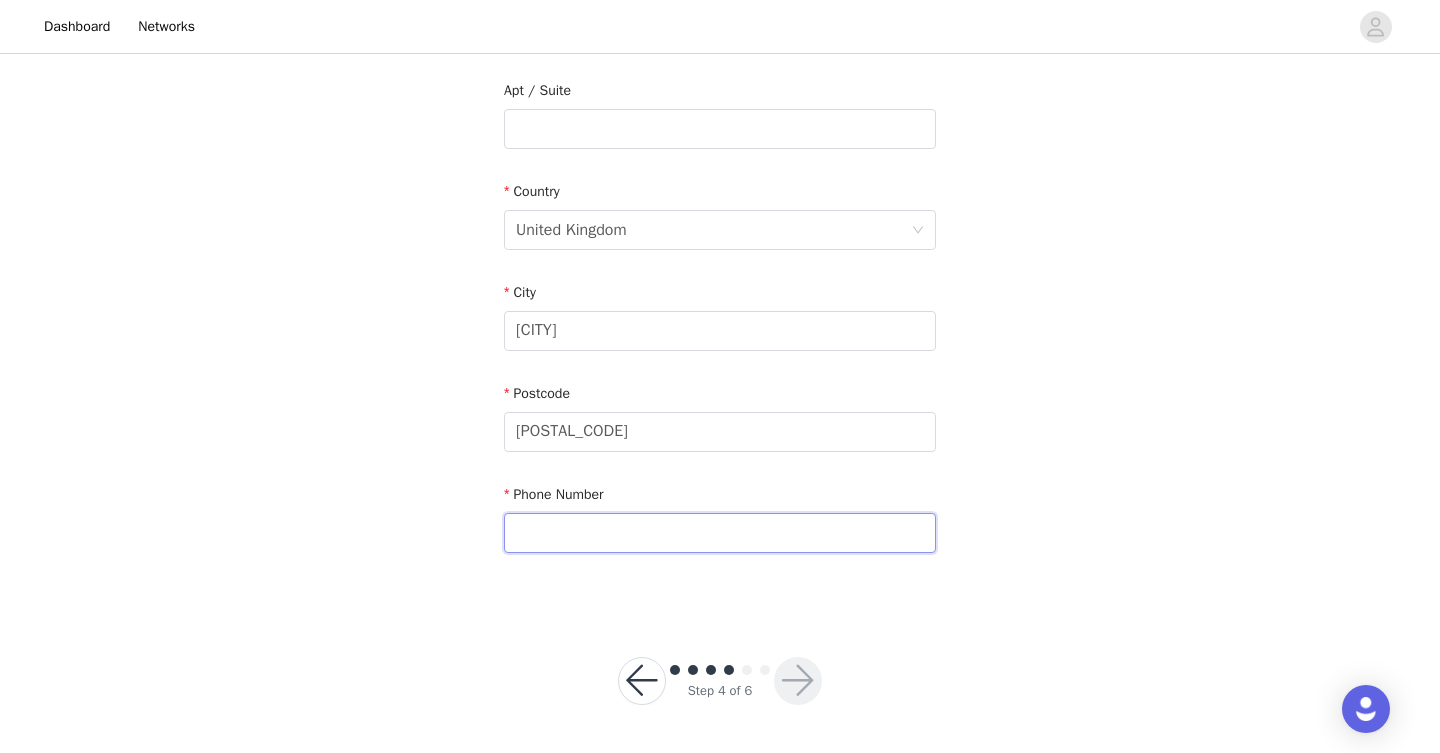 scroll, scrollTop: 509, scrollLeft: 0, axis: vertical 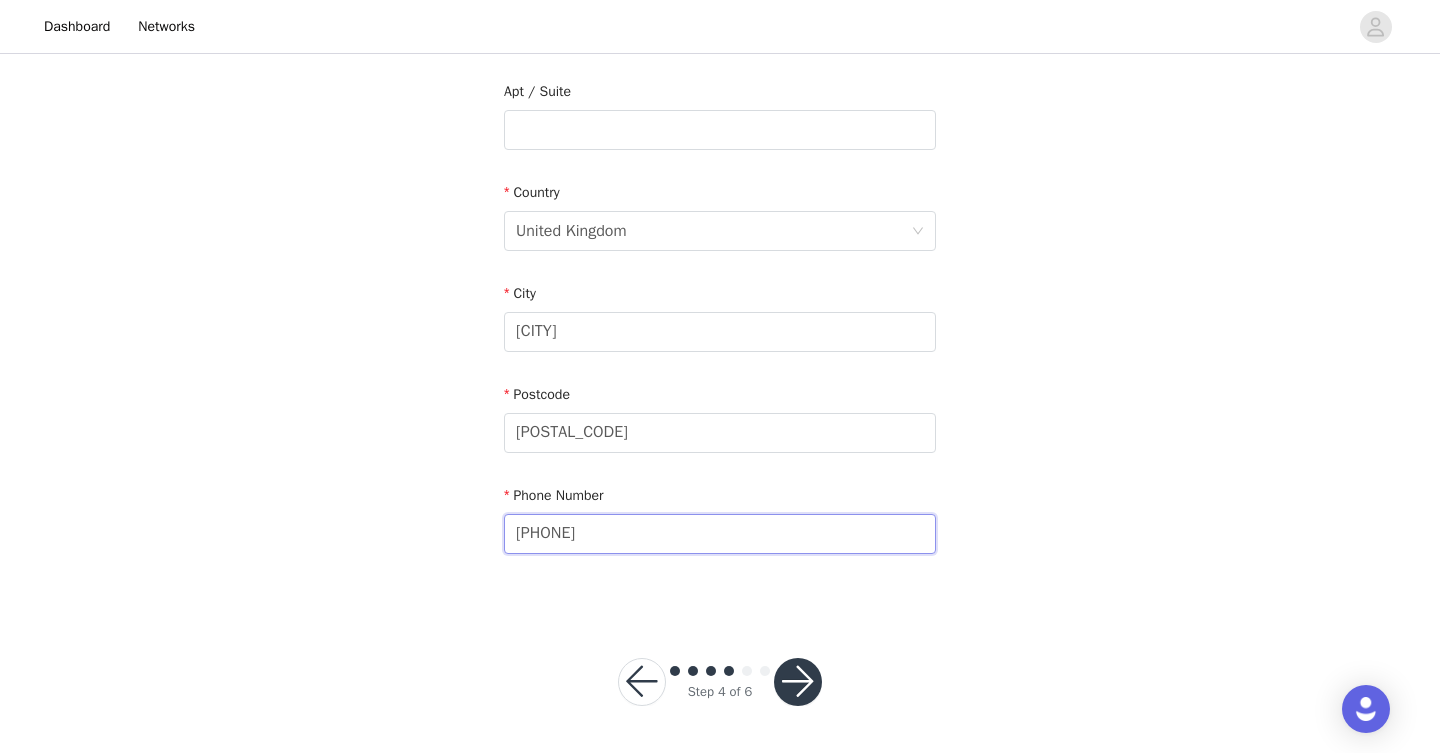 type on "[PHONE]" 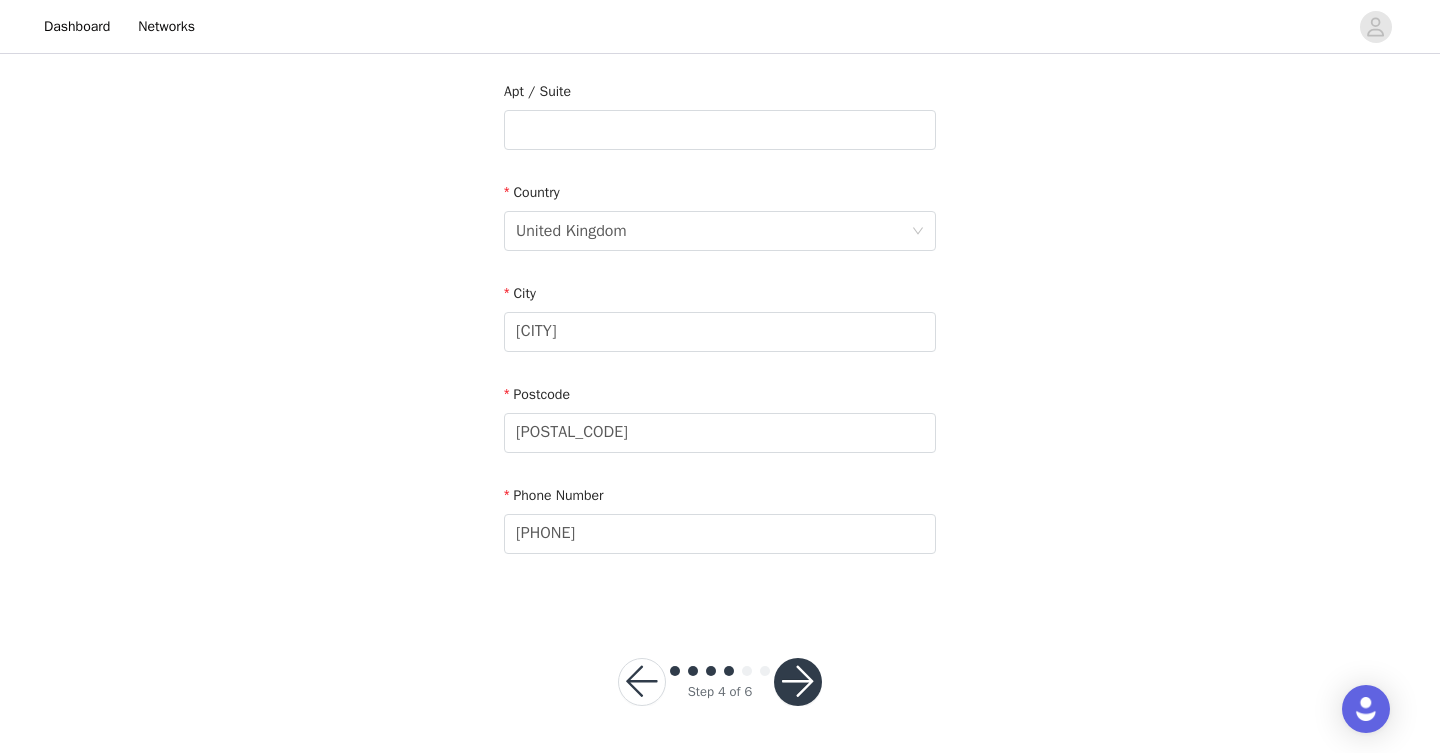 click at bounding box center [798, 682] 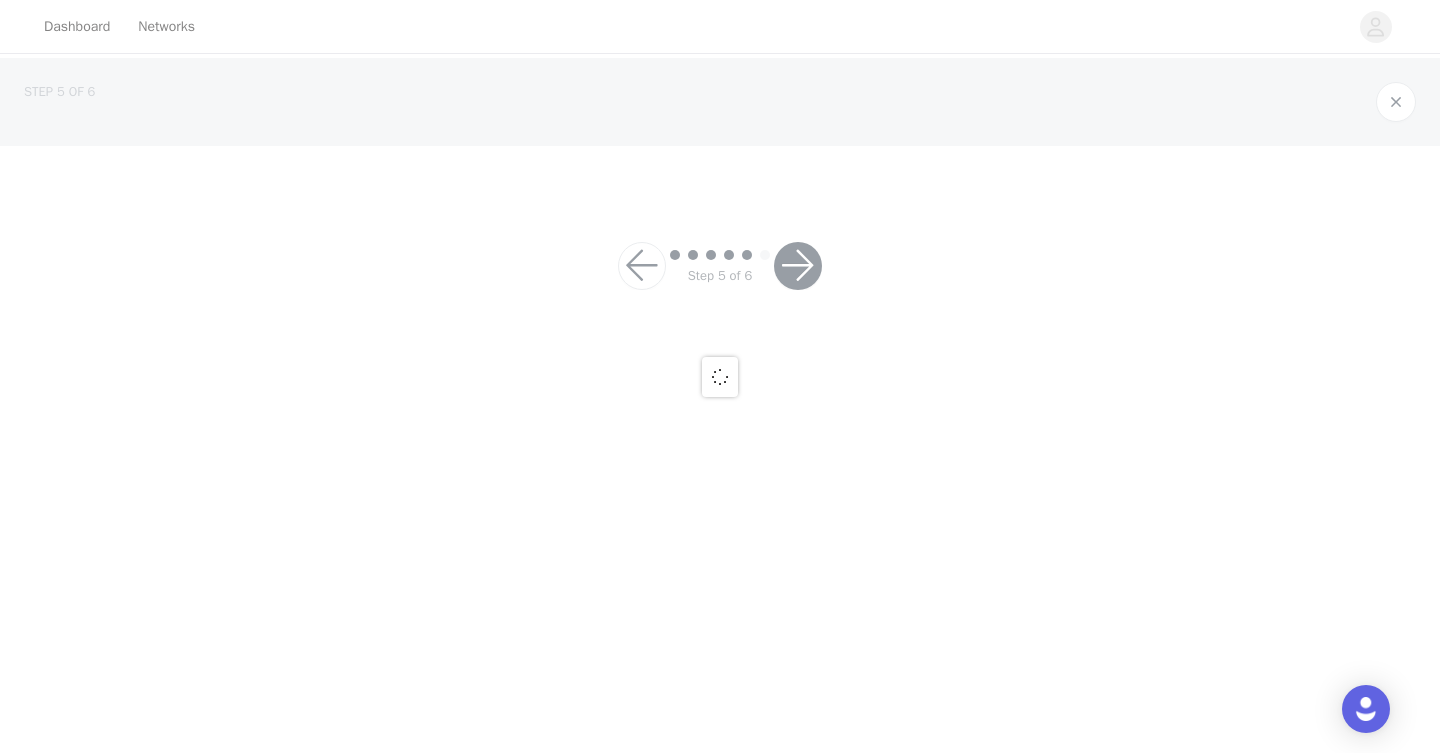 scroll, scrollTop: 0, scrollLeft: 0, axis: both 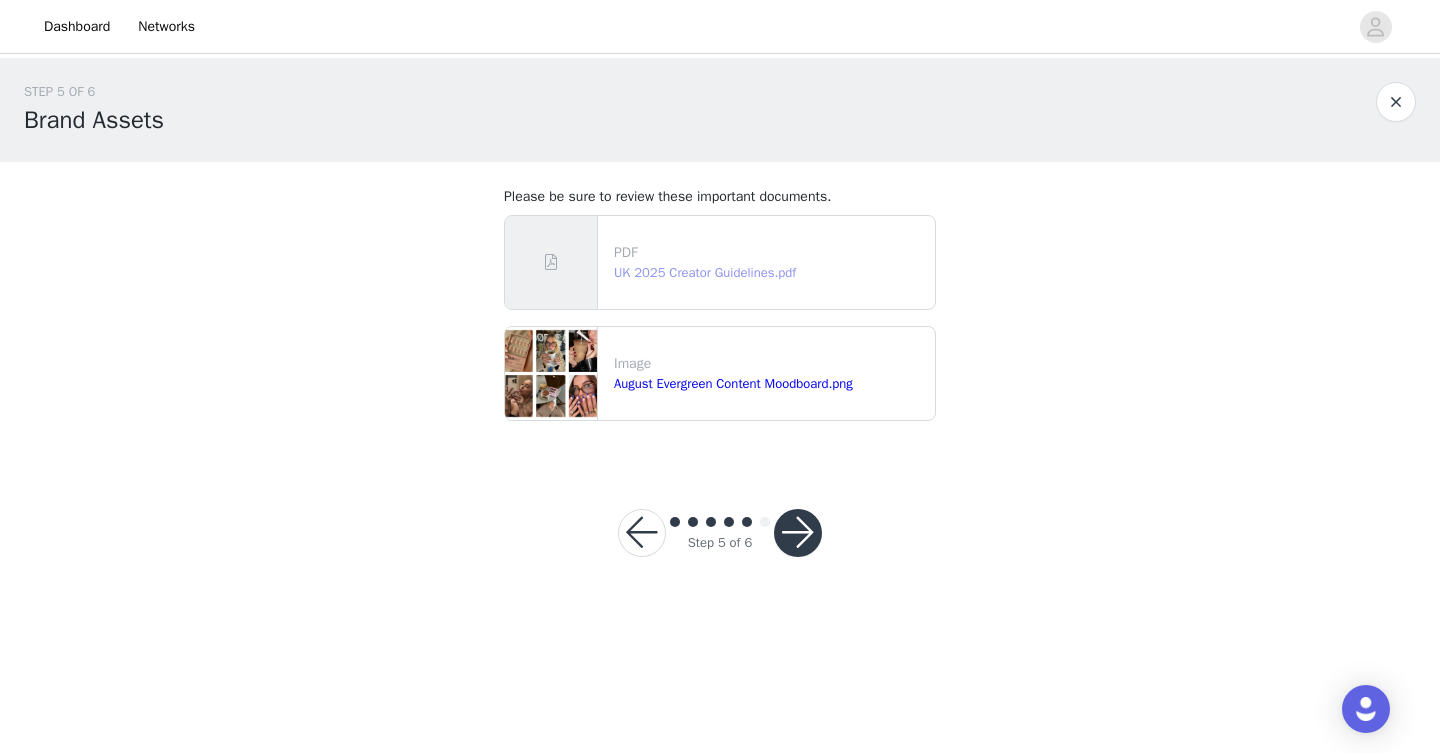 click on "UK 2025 Creator Guidelines.pdf" at bounding box center [705, 272] 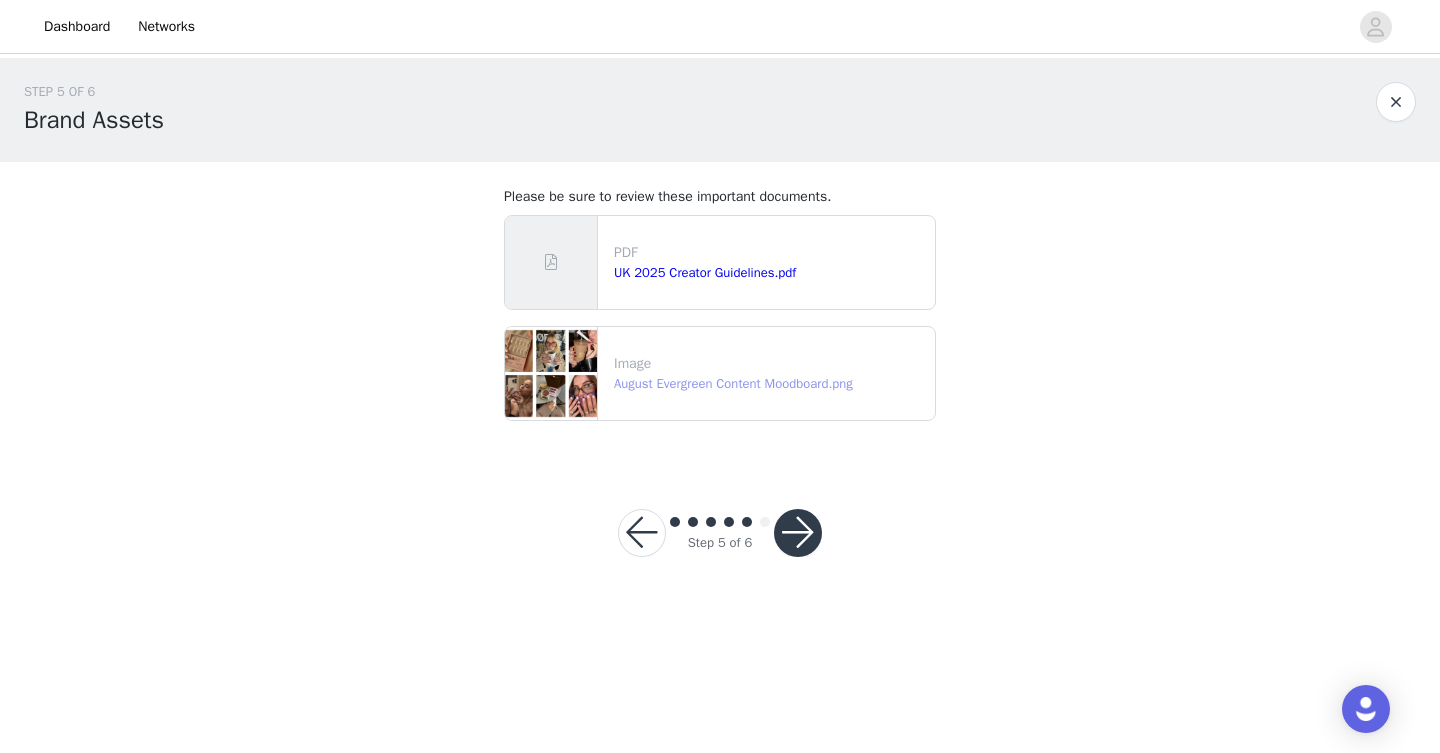click on "August Evergreen Content Moodboard.png" at bounding box center [733, 383] 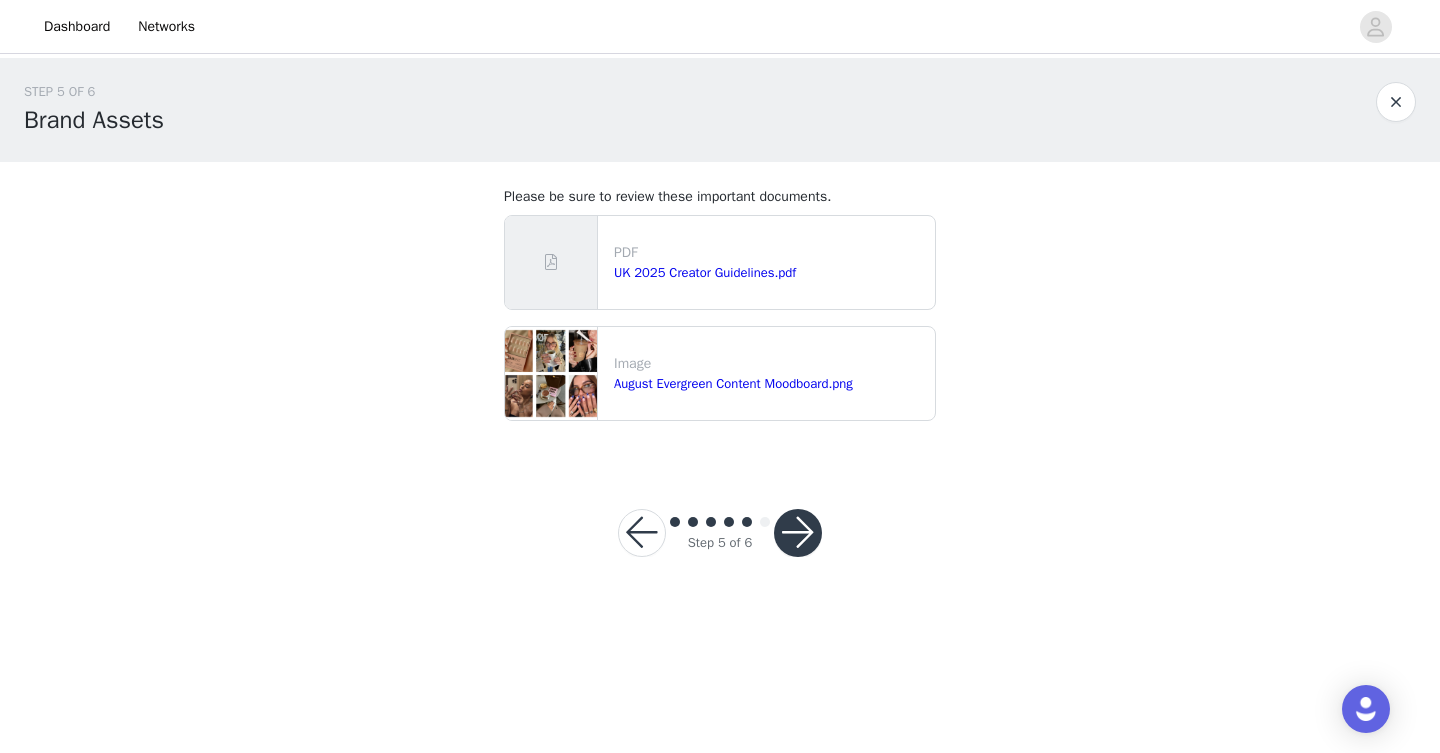 click at bounding box center [798, 533] 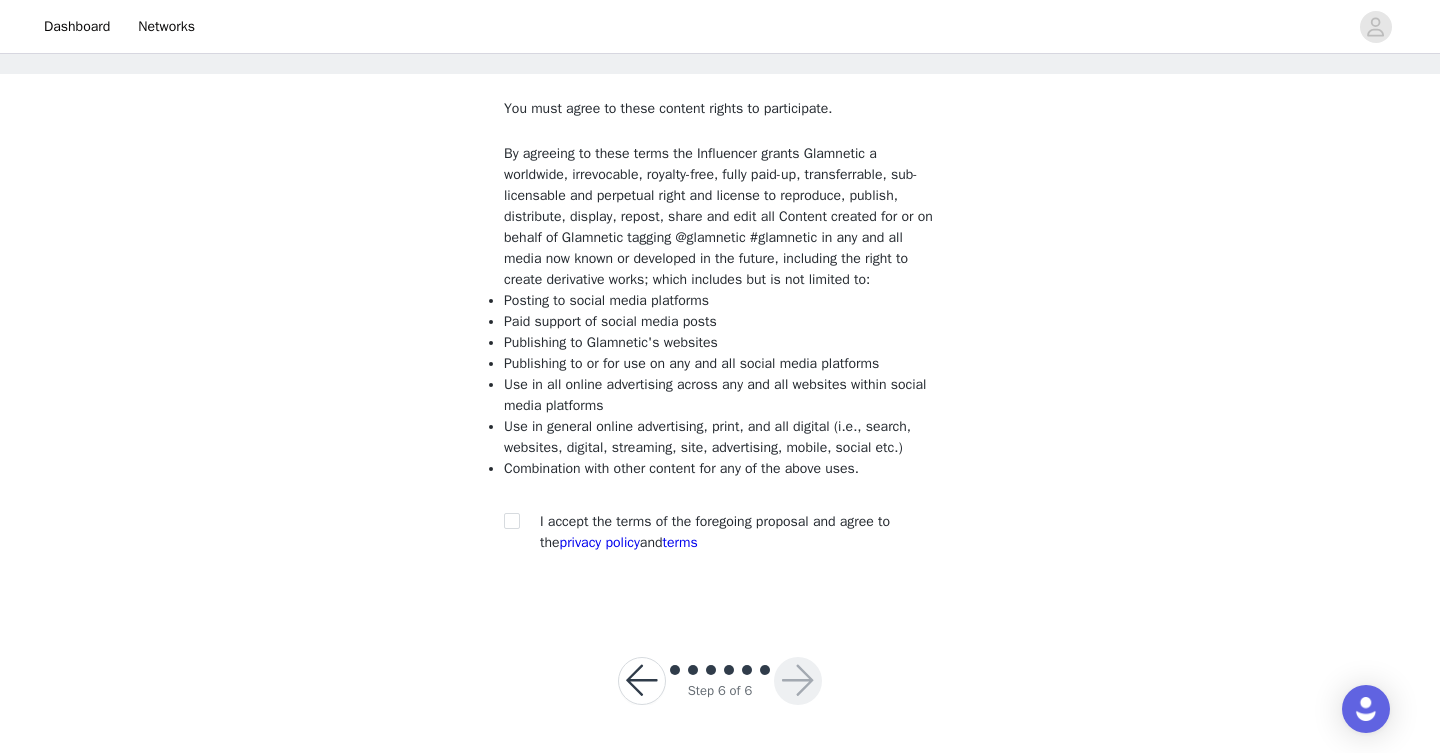 scroll, scrollTop: 108, scrollLeft: 0, axis: vertical 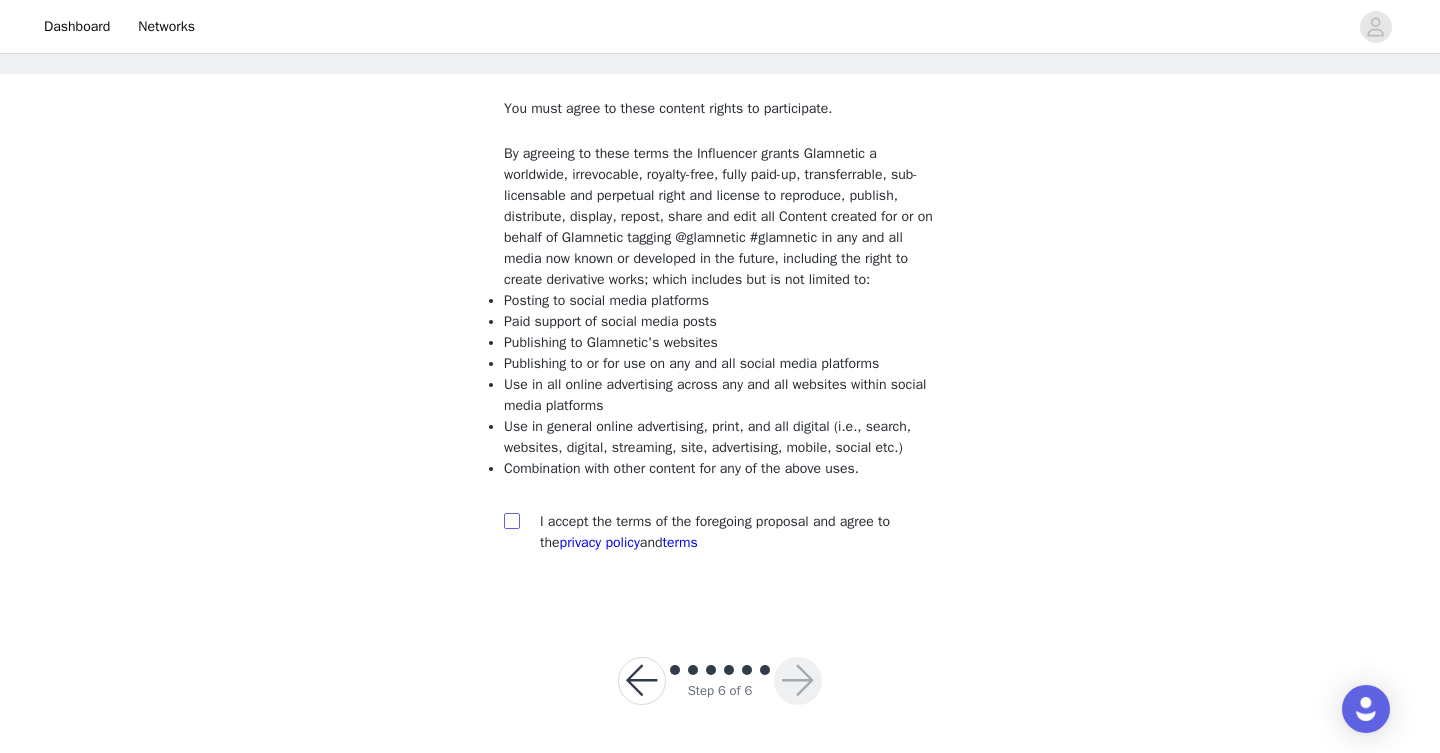 click at bounding box center (511, 520) 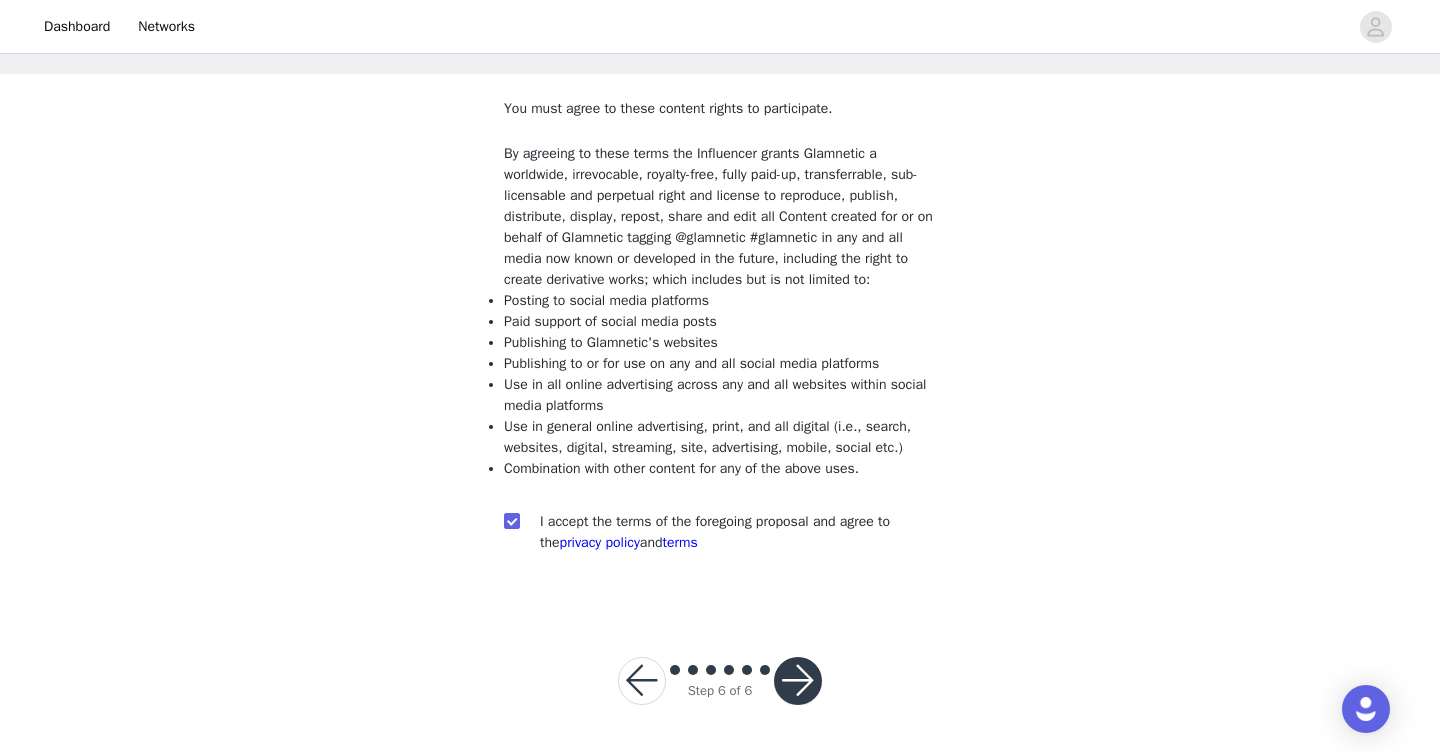 click at bounding box center (798, 681) 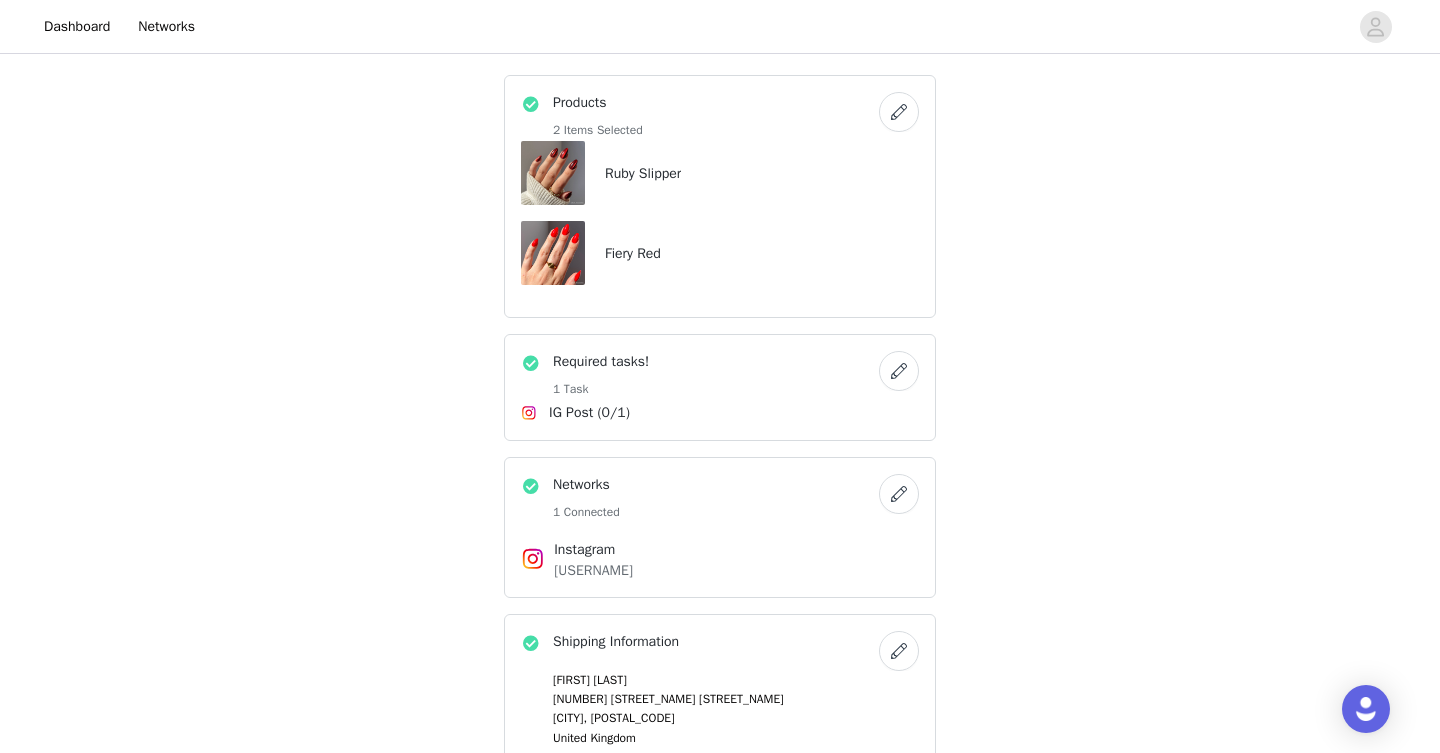 scroll, scrollTop: 1010, scrollLeft: 0, axis: vertical 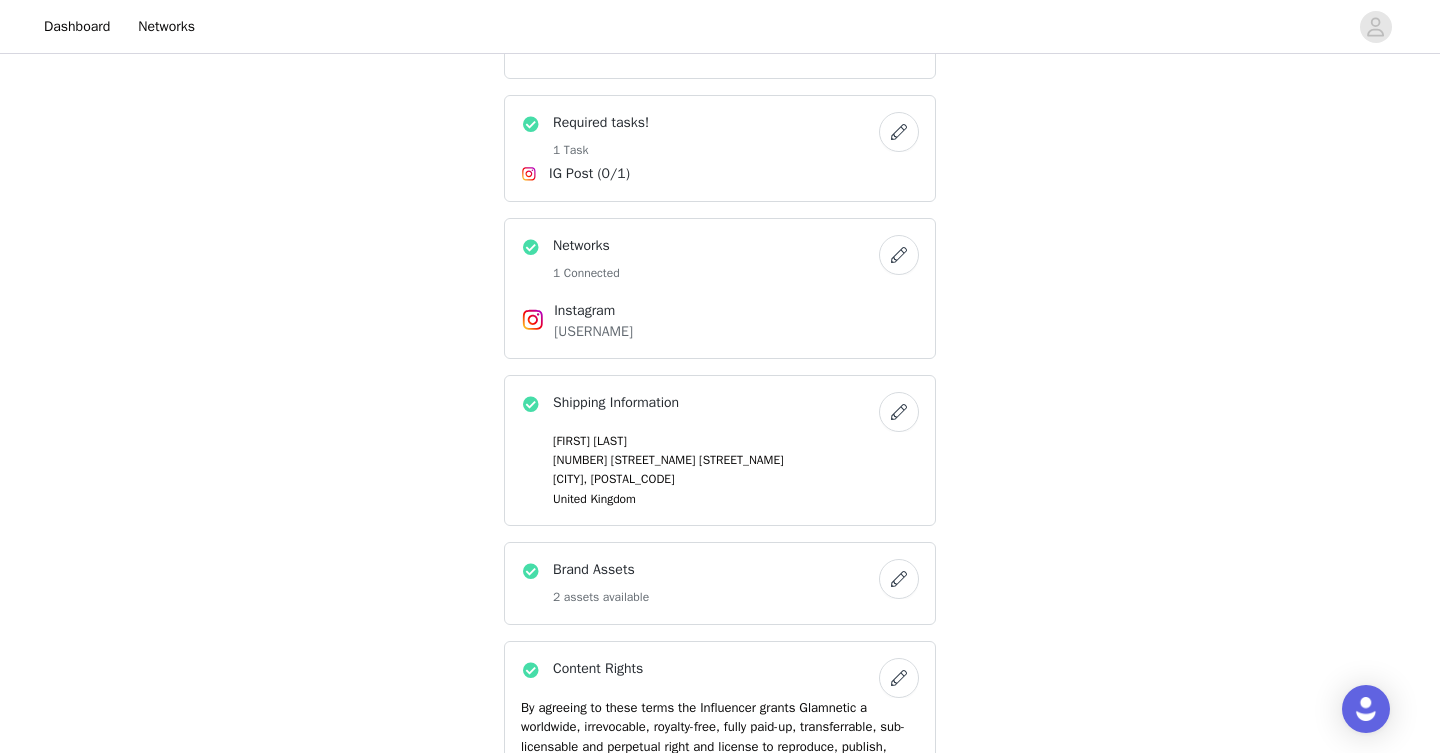 click at bounding box center [899, 255] 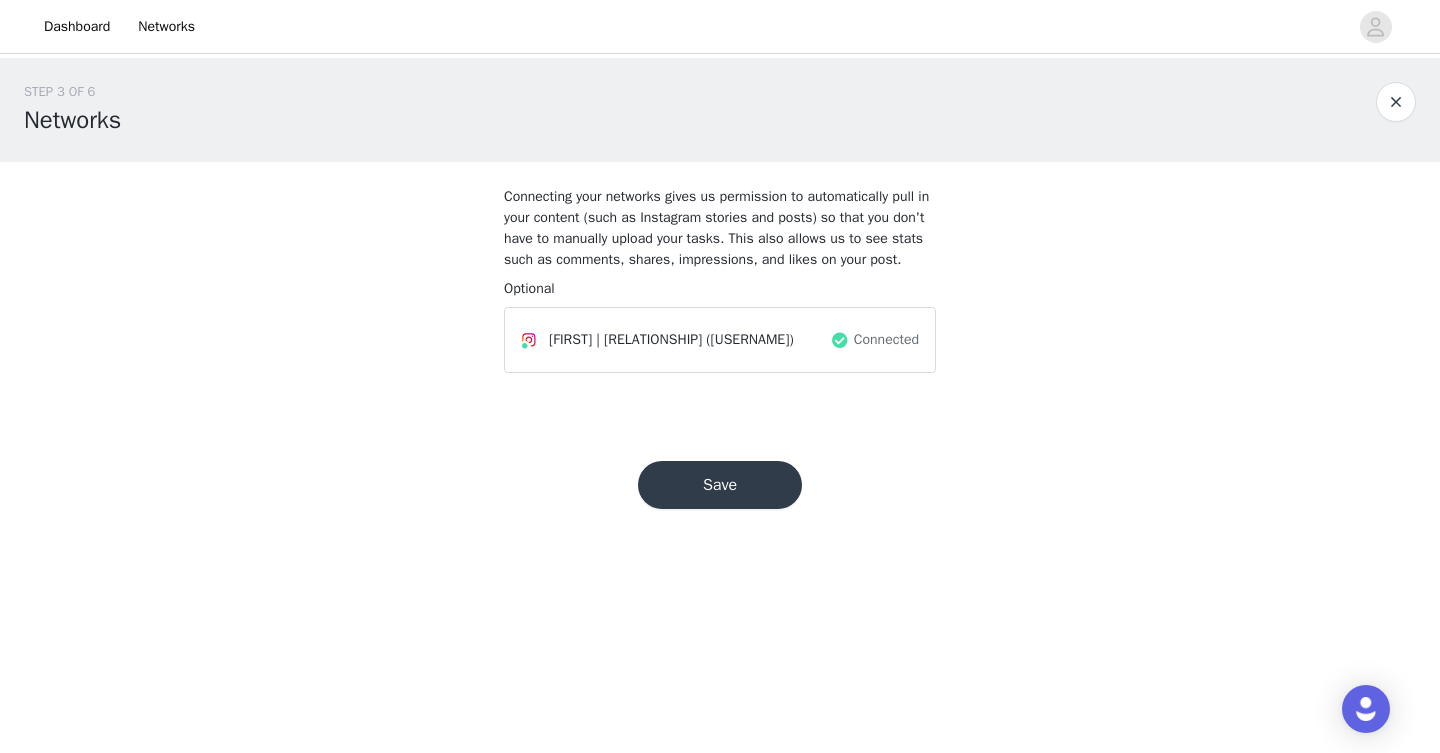 scroll, scrollTop: 0, scrollLeft: 0, axis: both 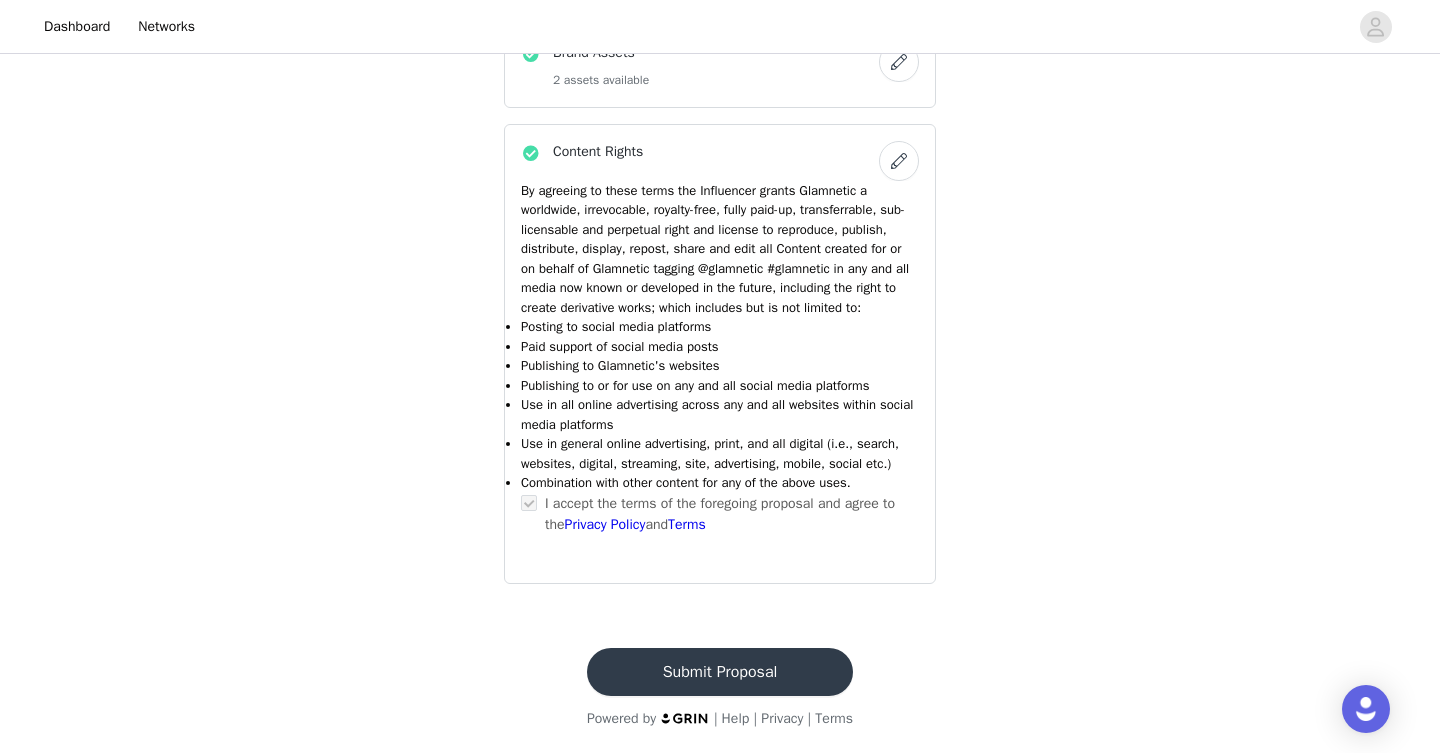 click on "Submit Proposal" at bounding box center (720, 672) 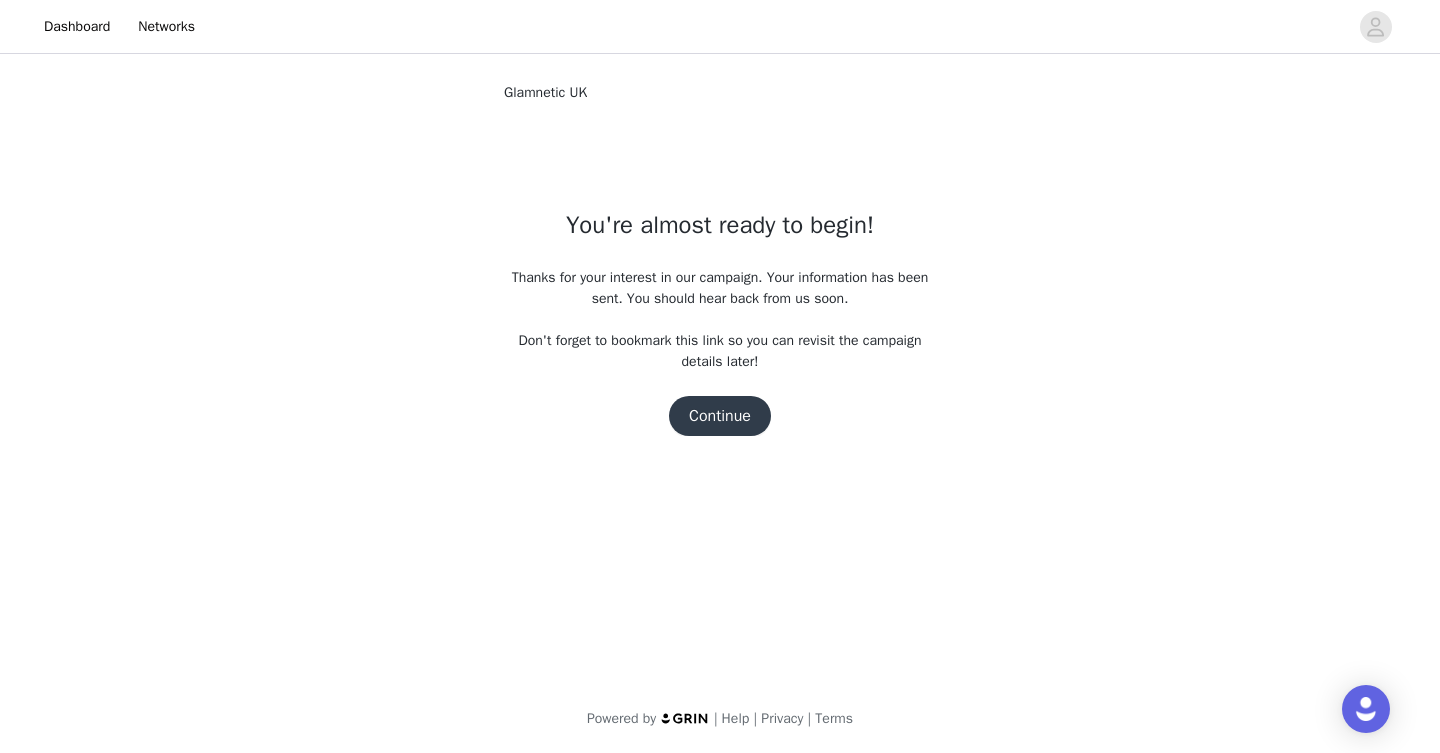 scroll, scrollTop: 0, scrollLeft: 0, axis: both 